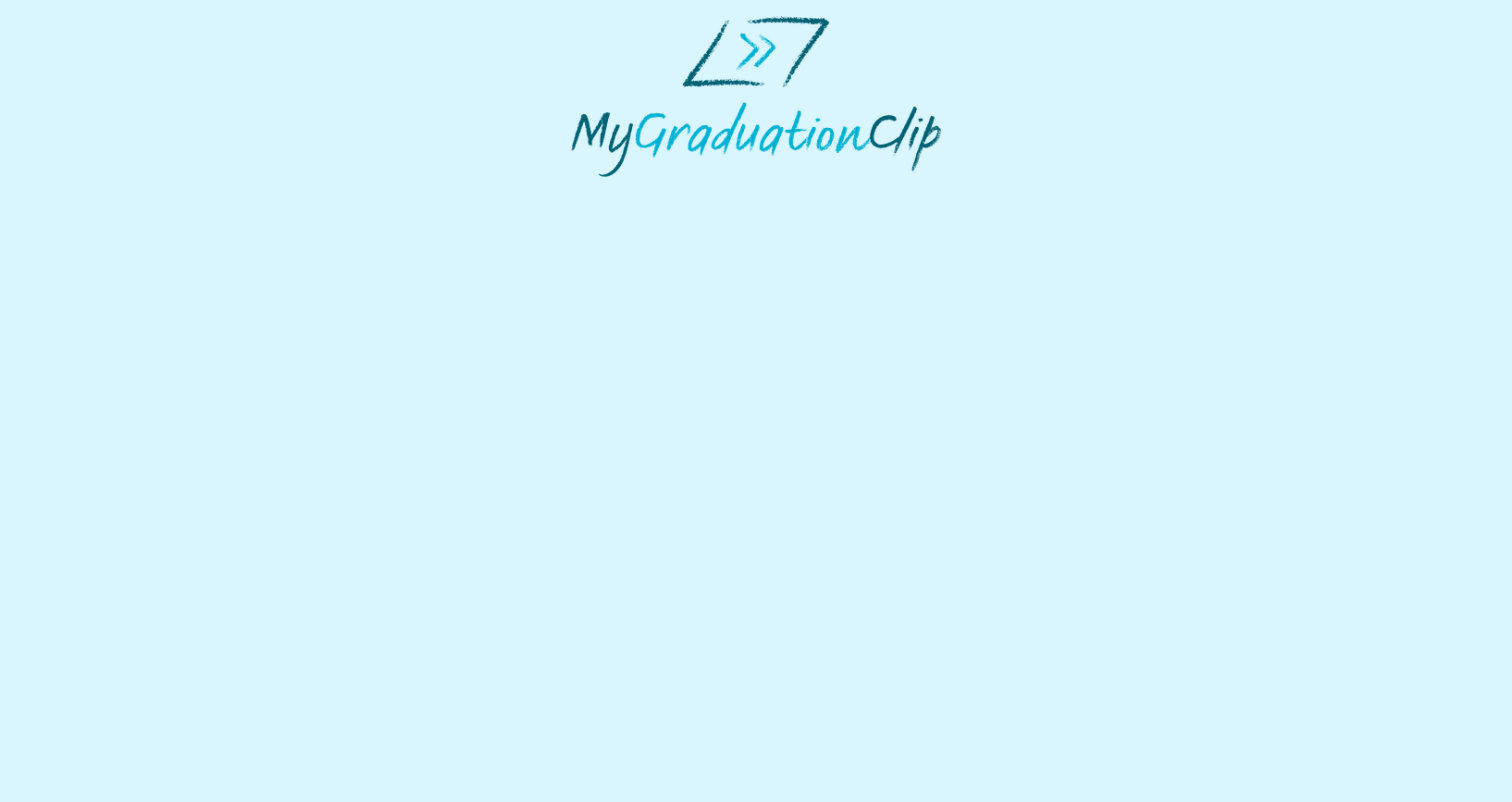 scroll, scrollTop: 0, scrollLeft: 0, axis: both 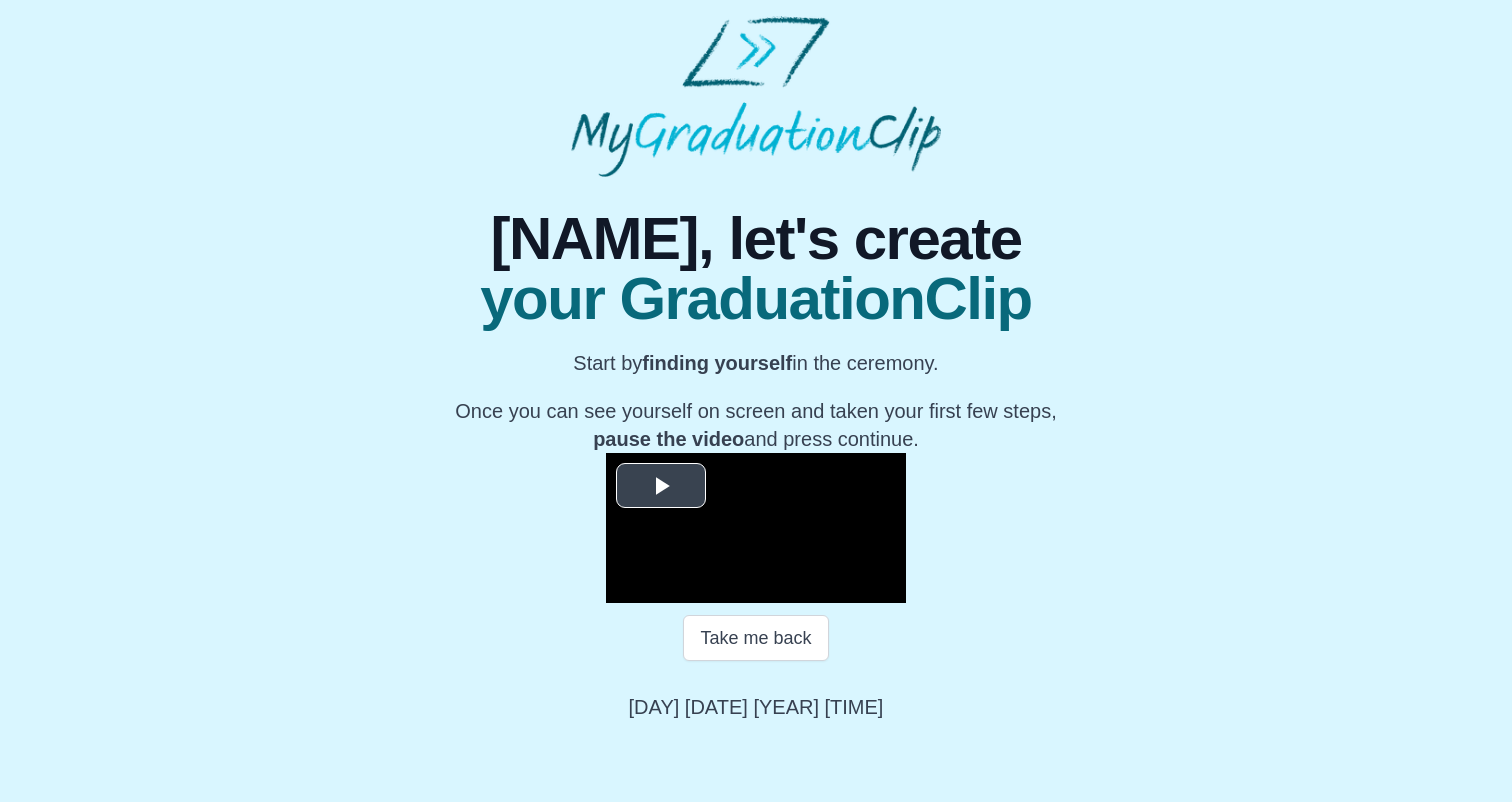 click at bounding box center (756, 528) 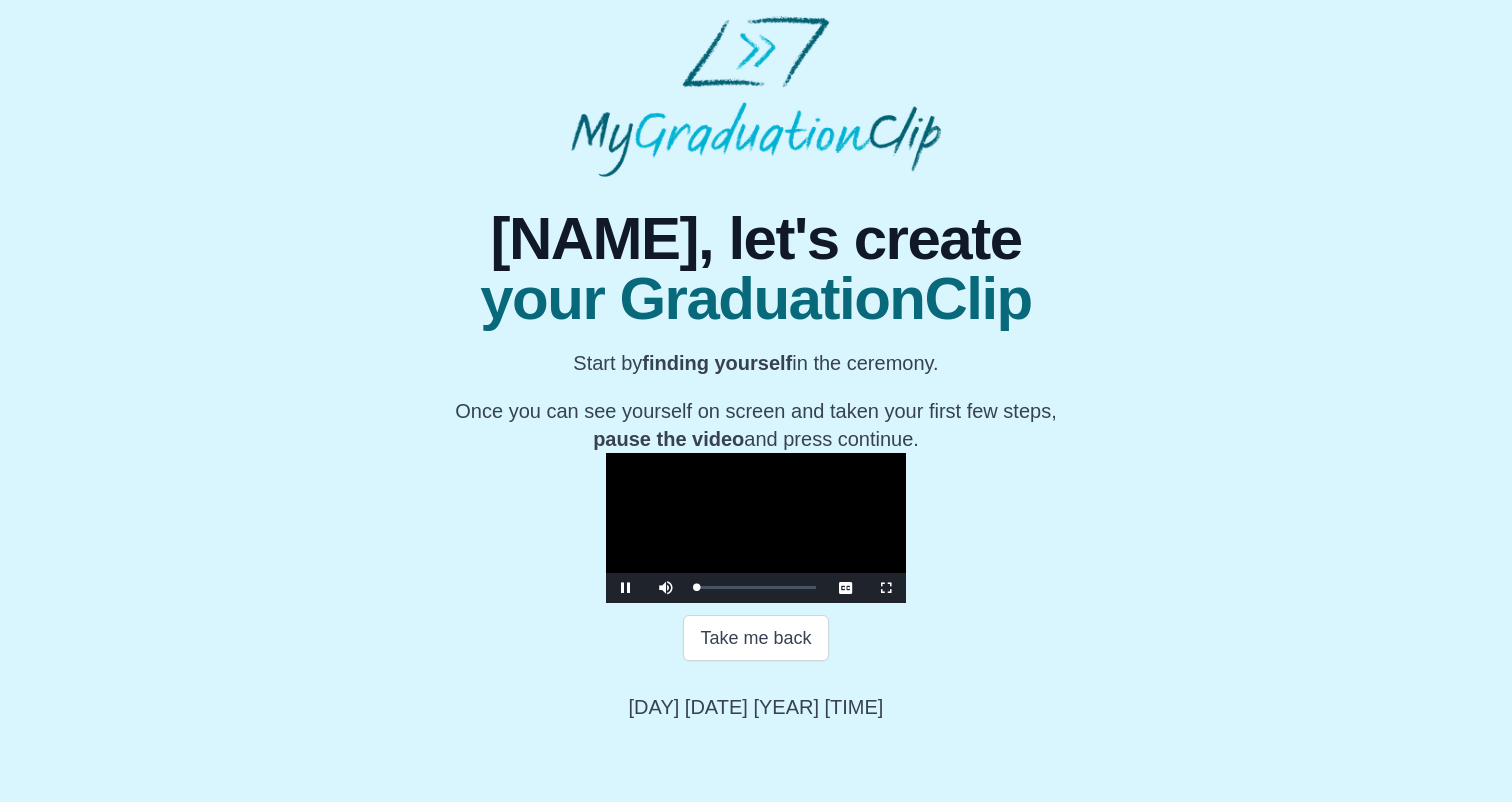 scroll, scrollTop: 211, scrollLeft: 0, axis: vertical 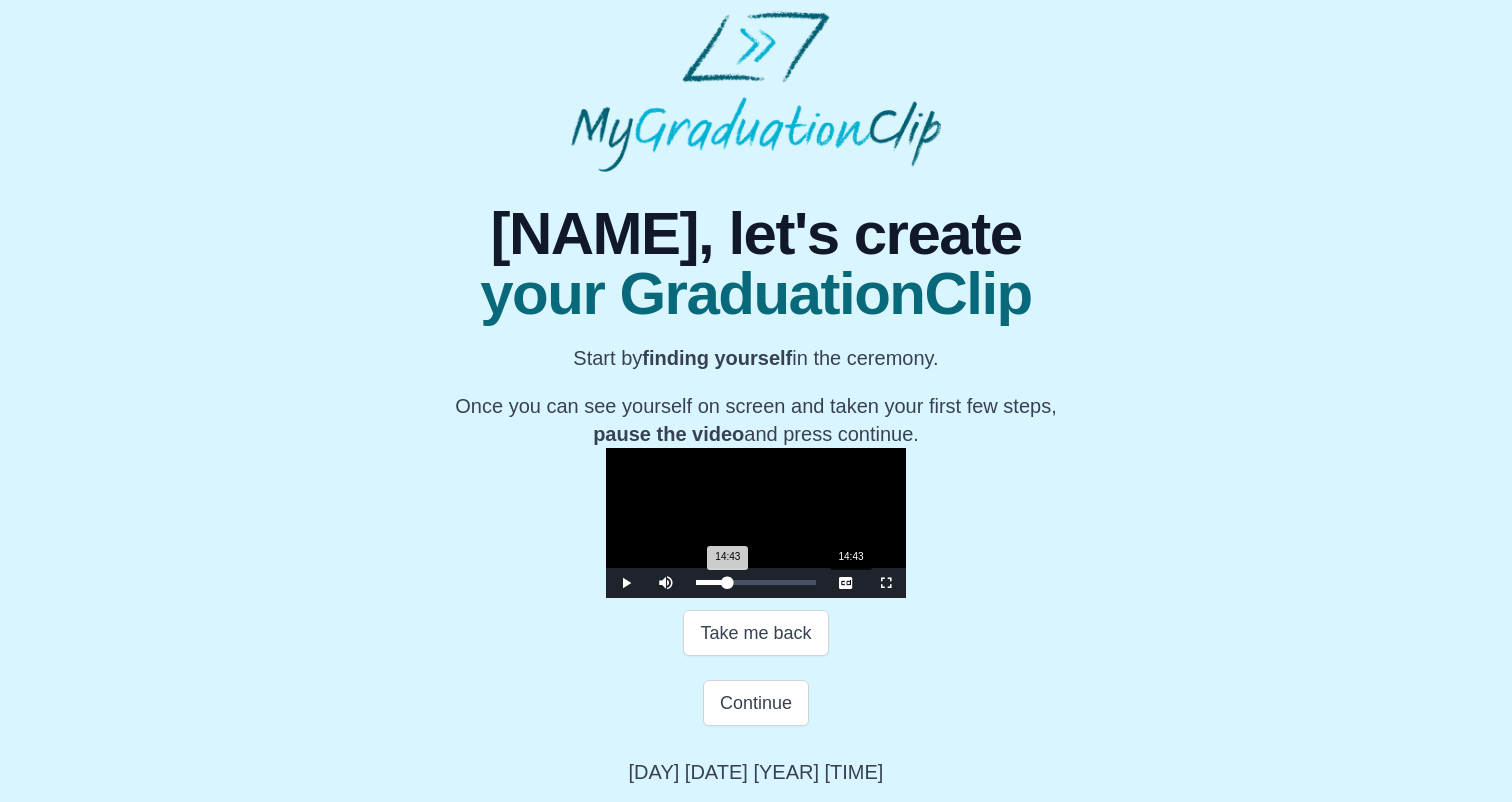 drag, startPoint x: 519, startPoint y: 643, endPoint x: 622, endPoint y: 652, distance: 103.392456 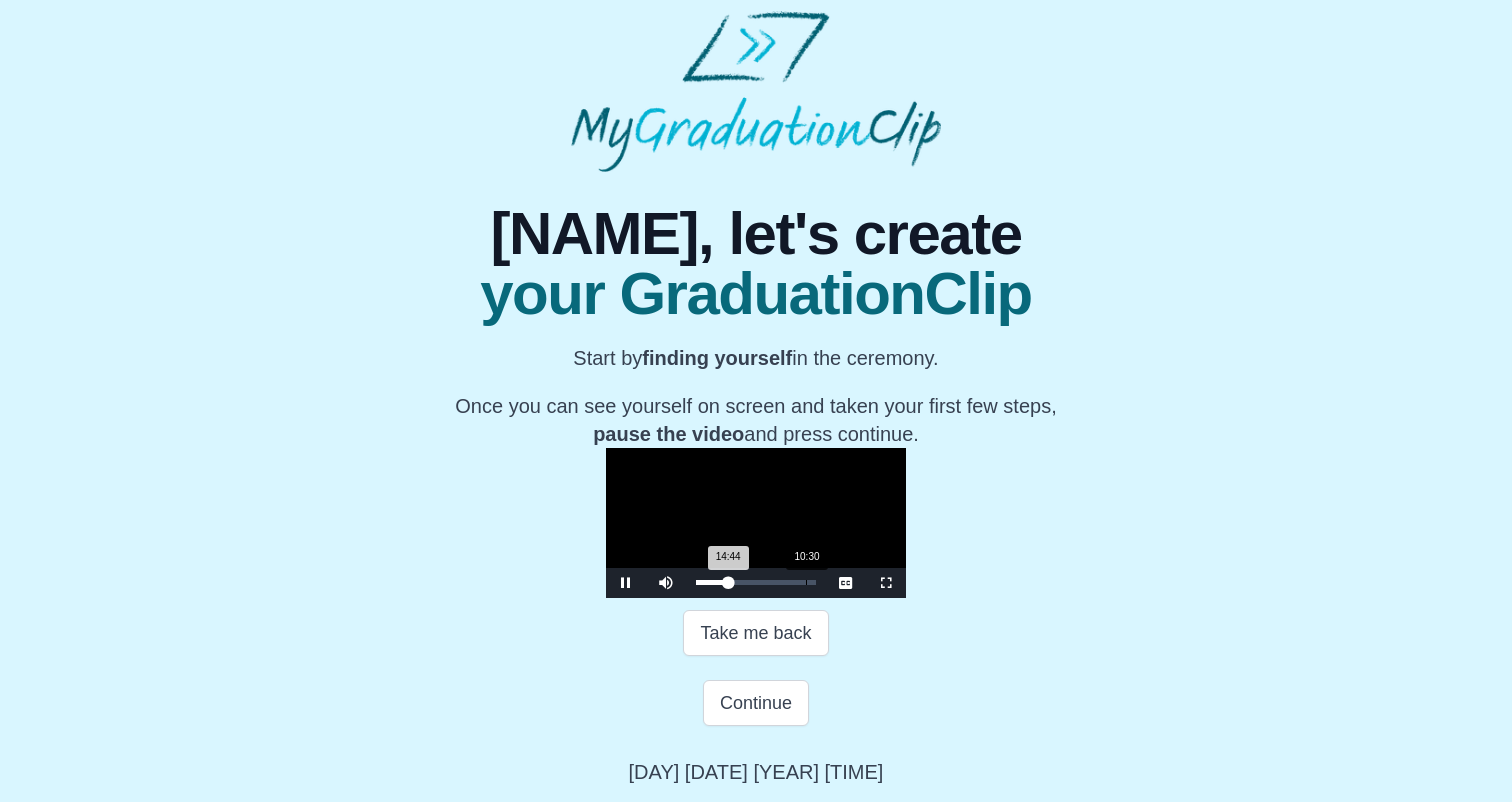 click on "10:30" at bounding box center (806, 582) 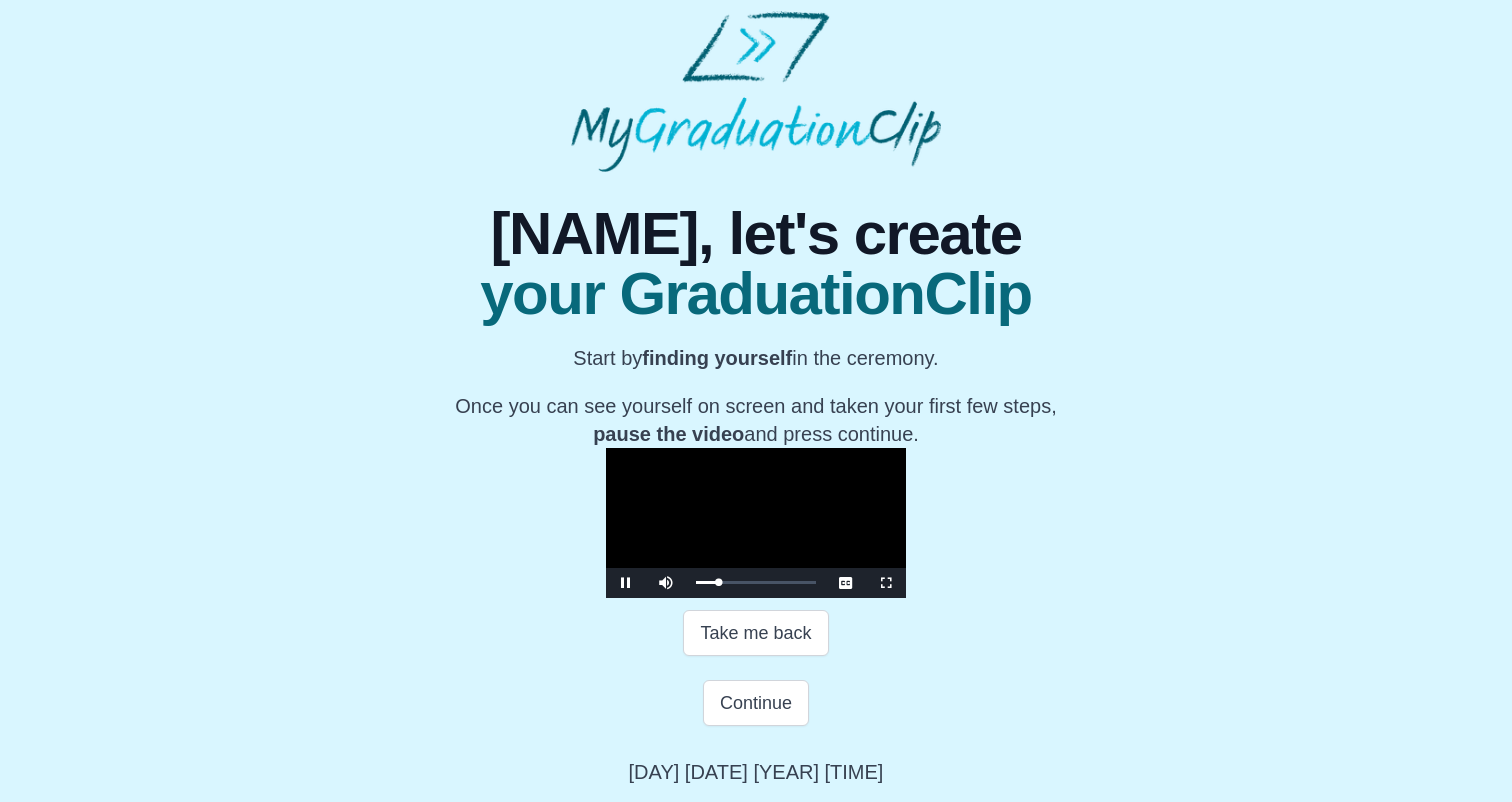 click at bounding box center [886, 583] 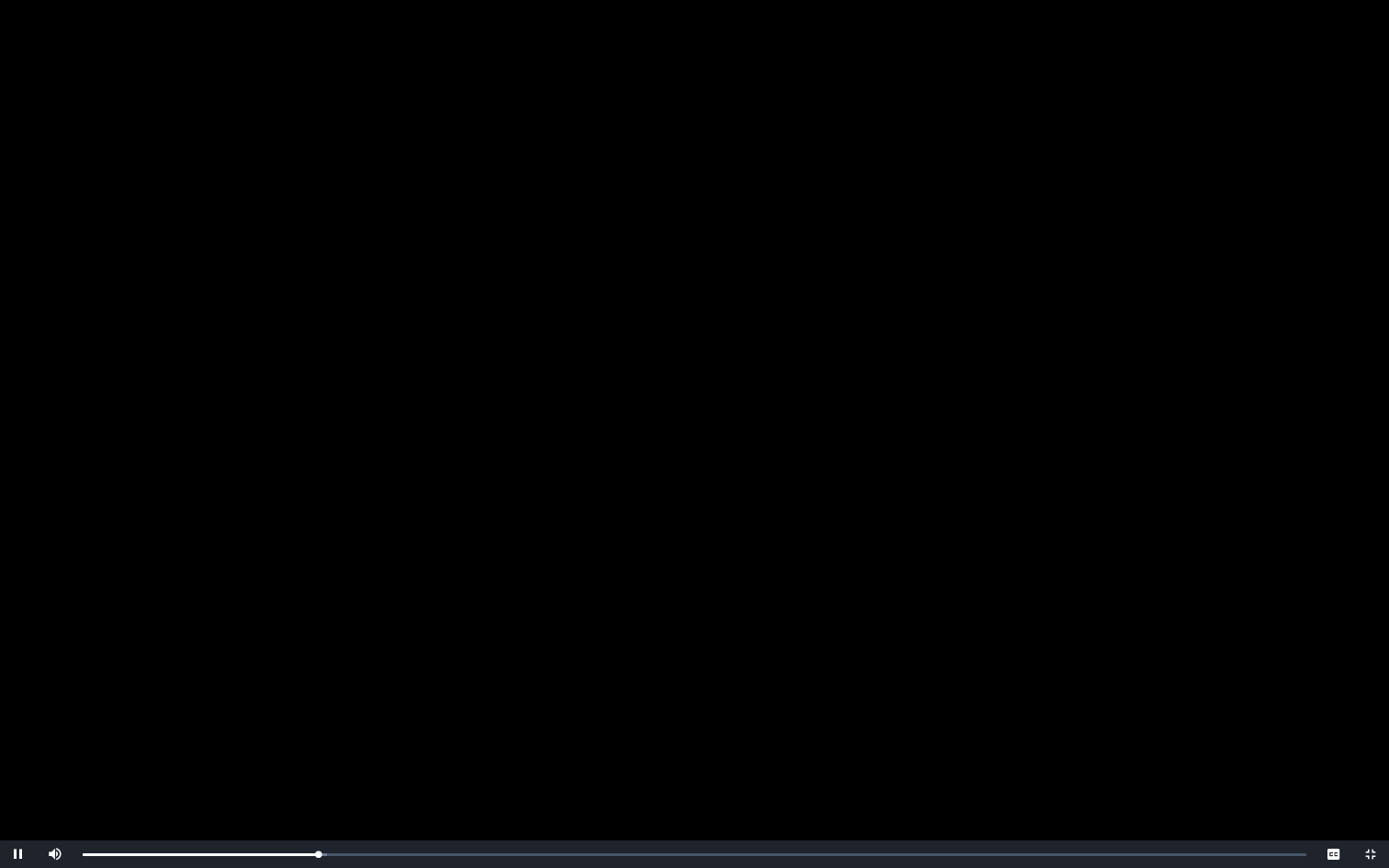 click at bounding box center (18, 854) 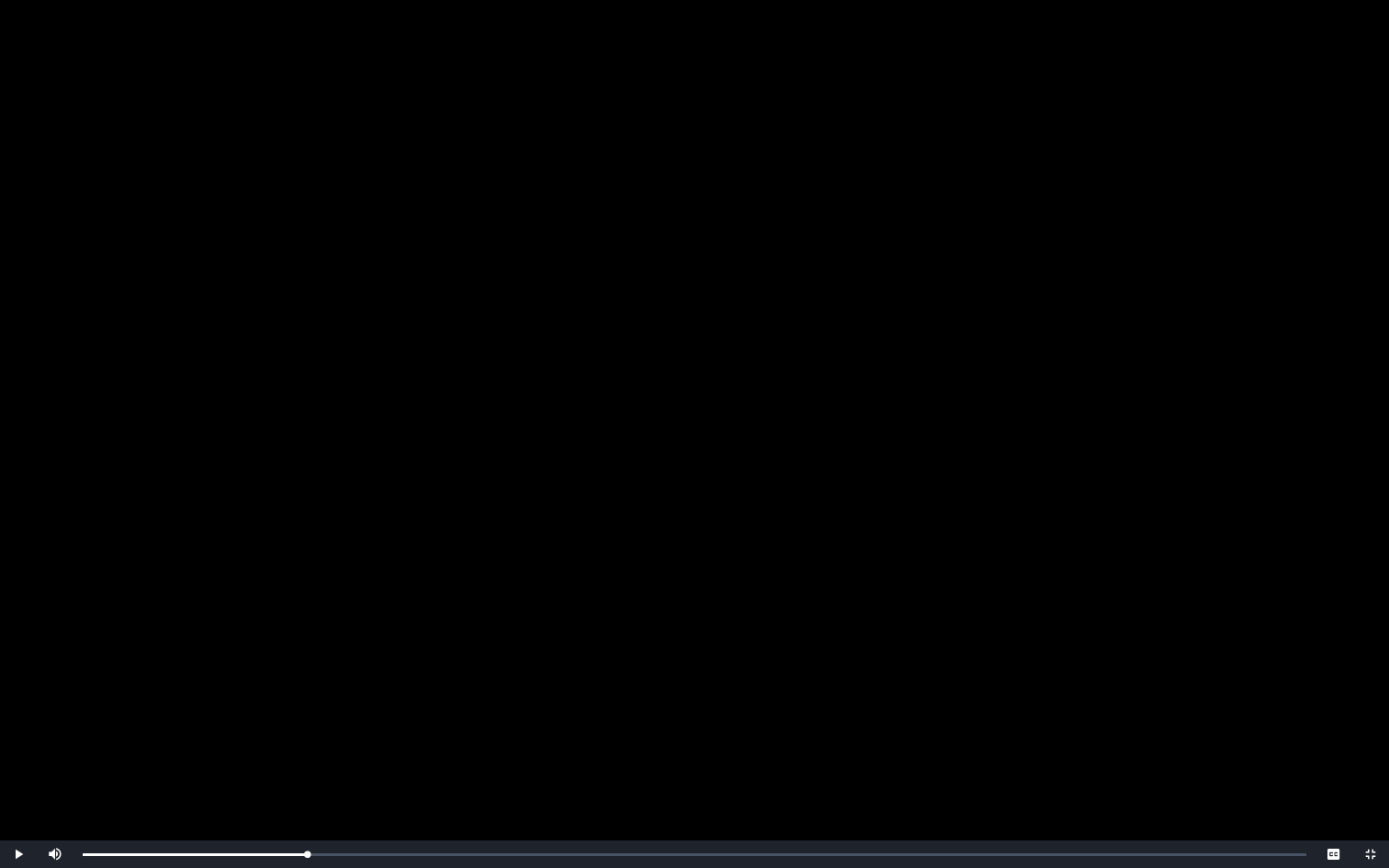 click at bounding box center [18, 854] 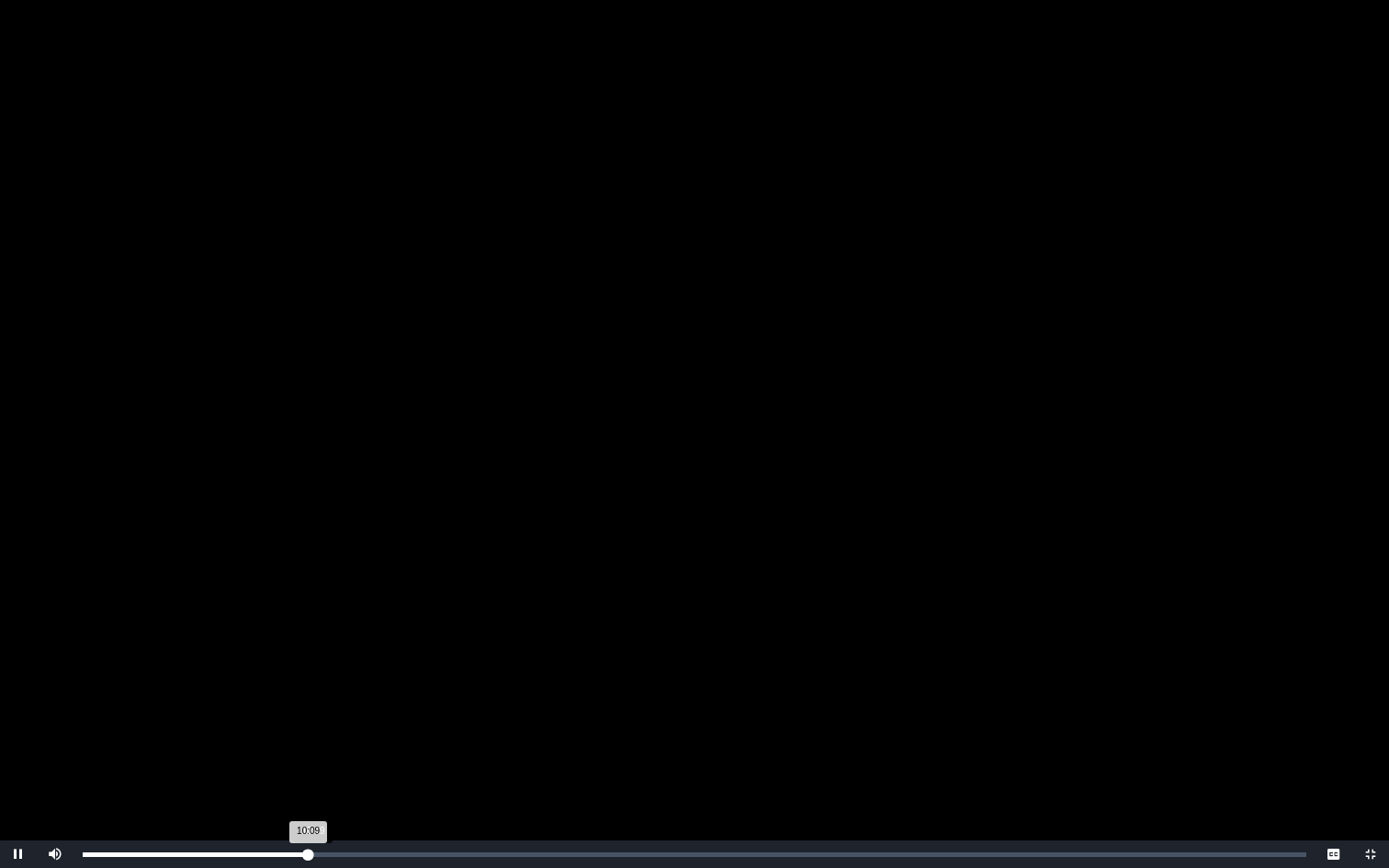 click on "10:09 Progress : 0%" at bounding box center [196, 854] 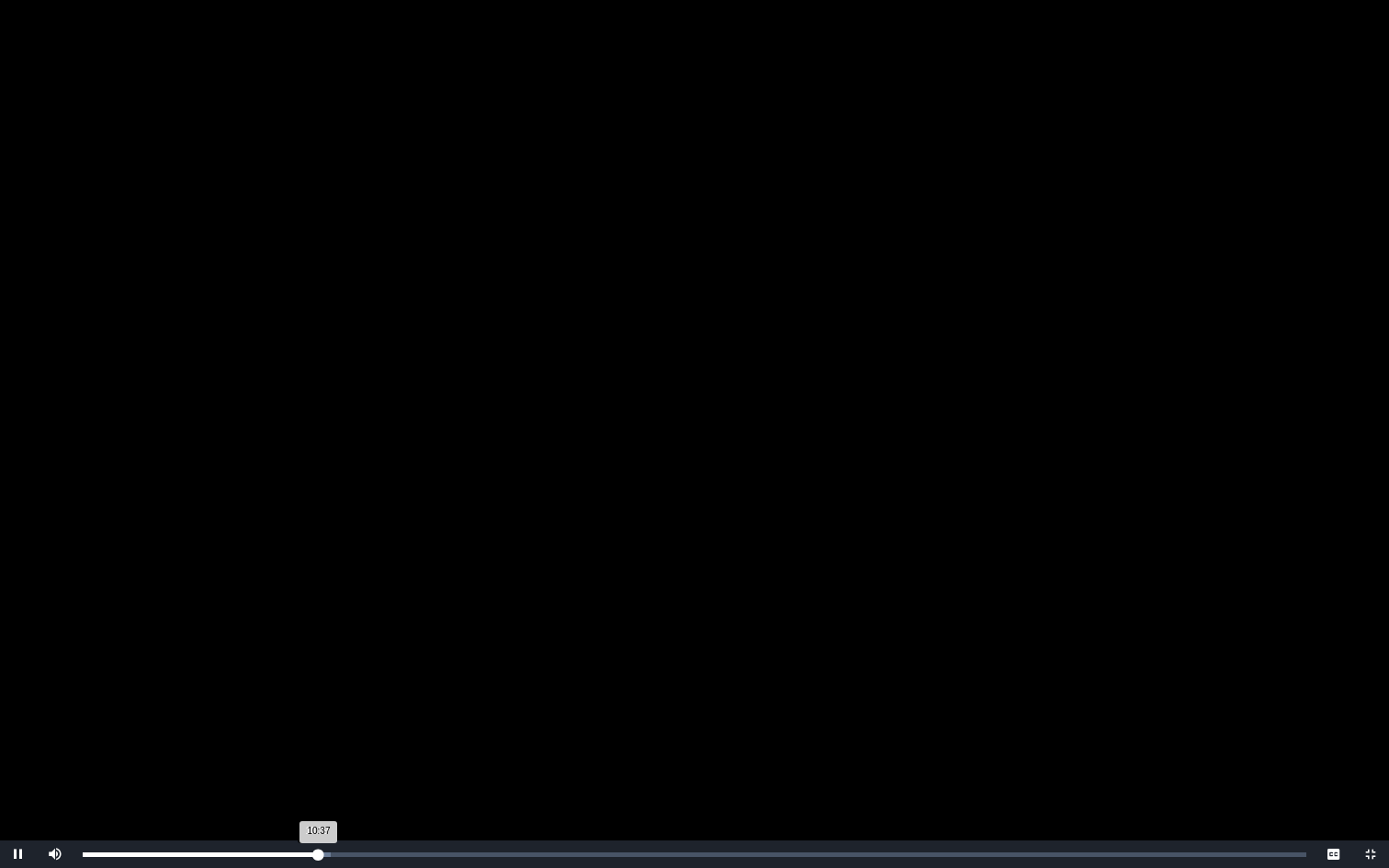 click on "10:37 Progress : 0%" at bounding box center (200, 854) 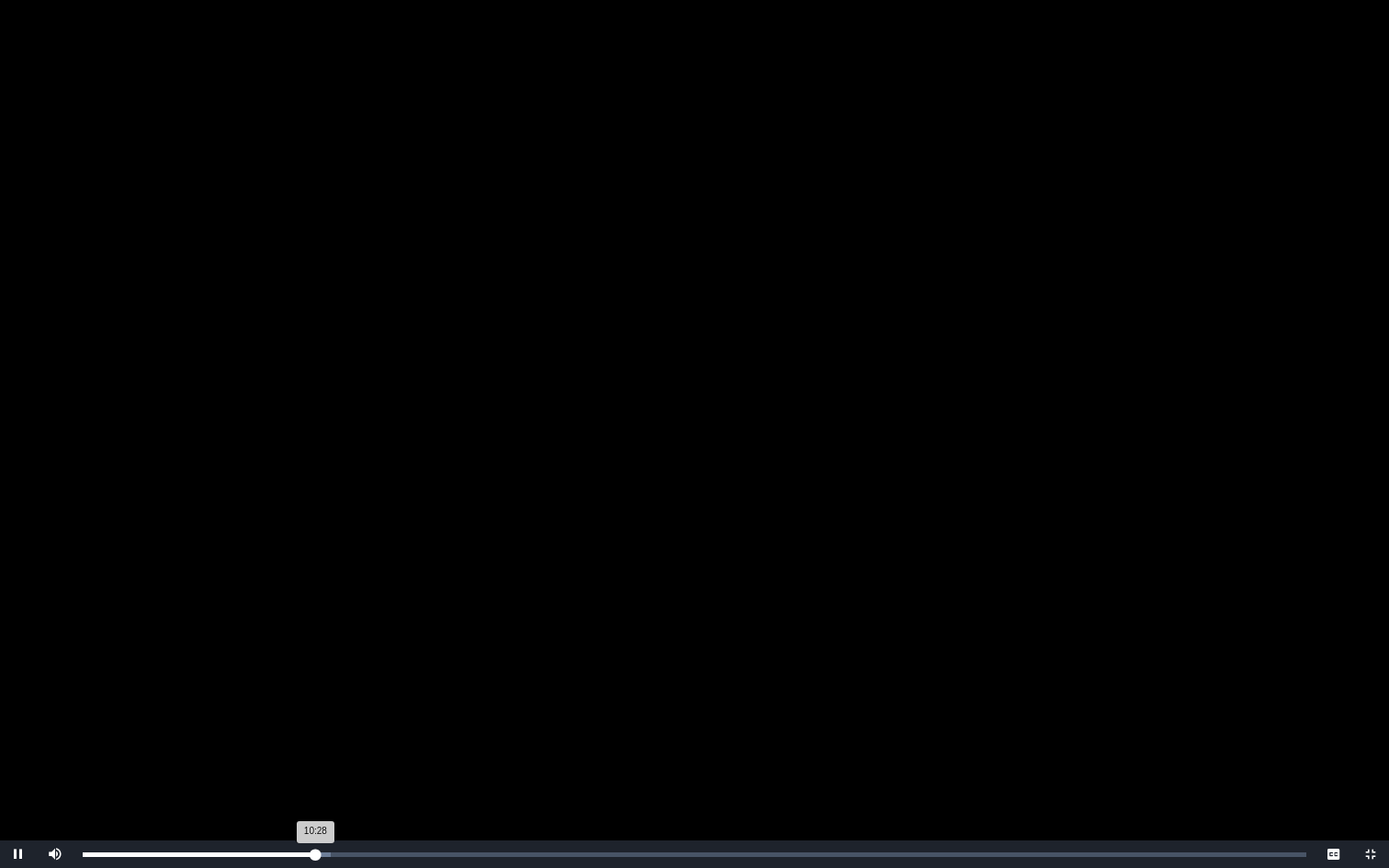click on "10:28 Progress : 0%" at bounding box center [198, 854] 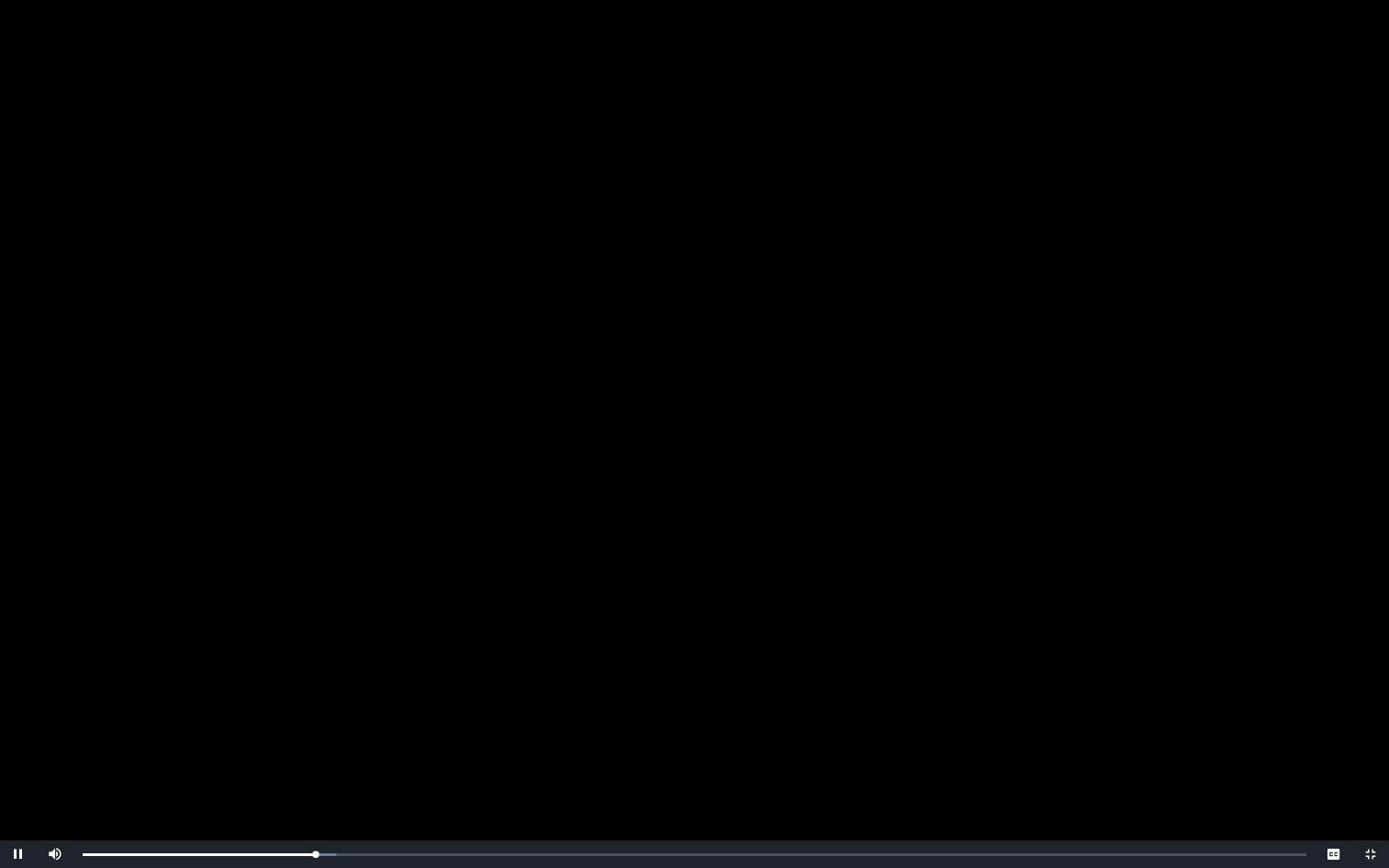 click at bounding box center (18, 854) 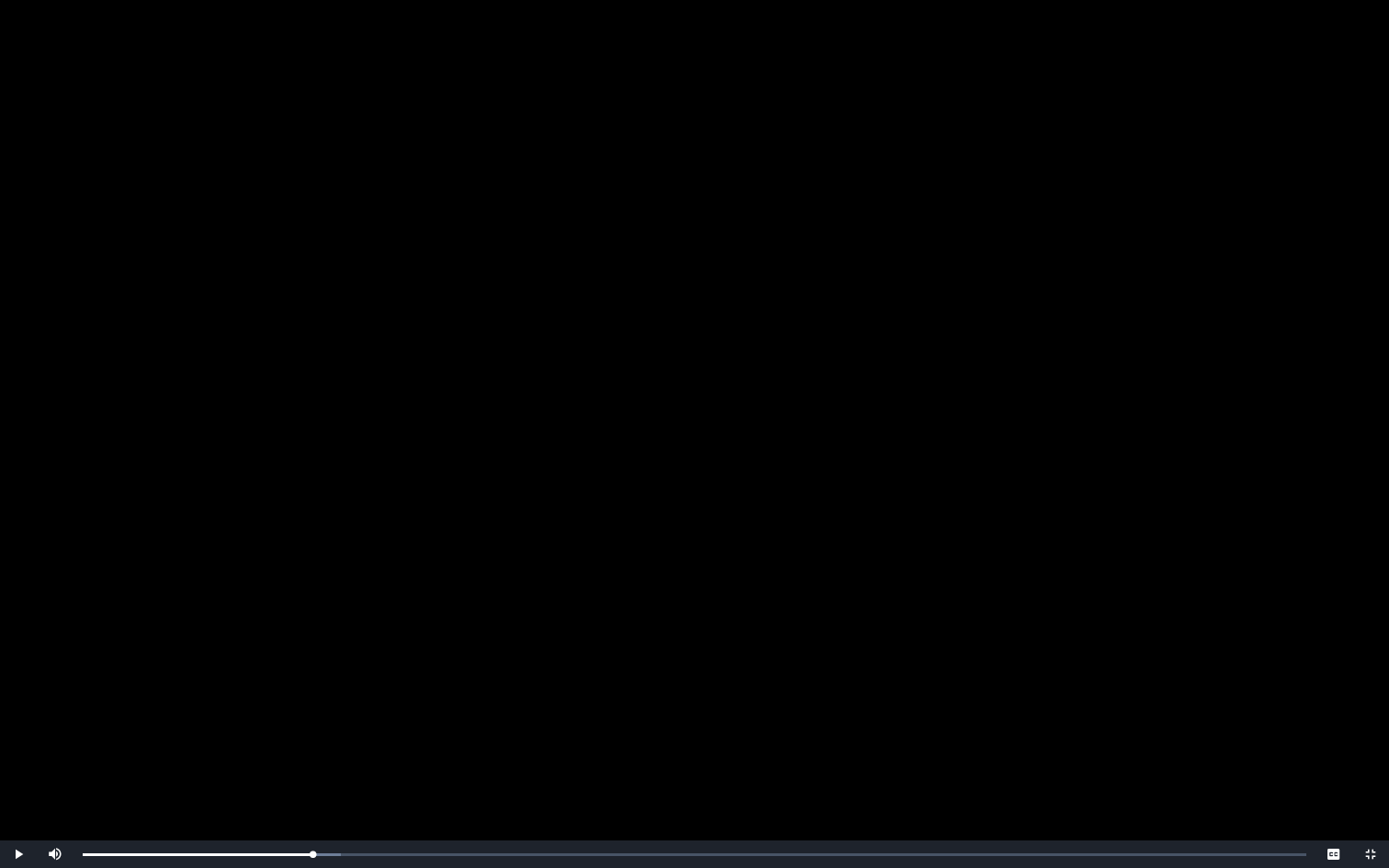 click at bounding box center [18, 854] 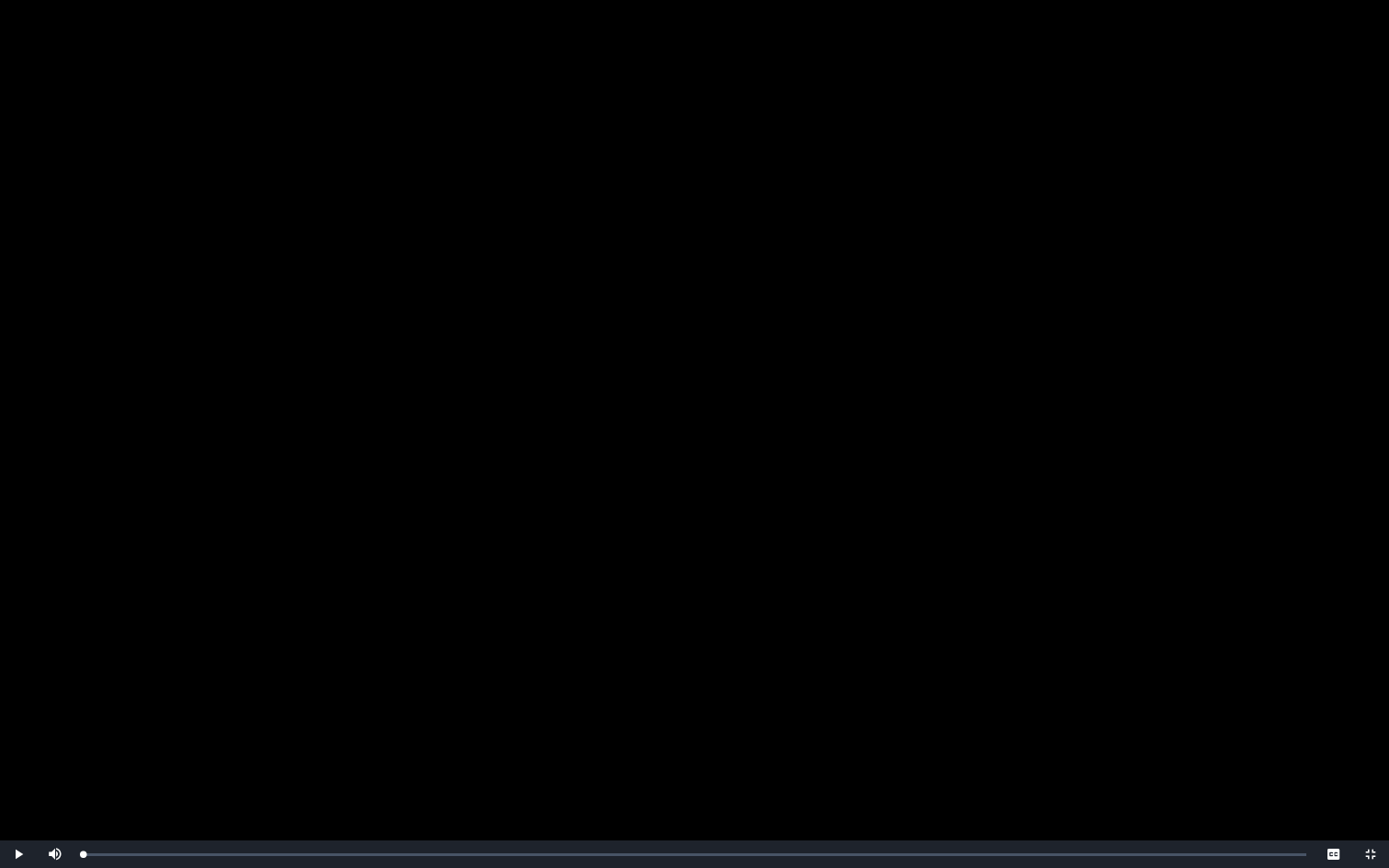 click at bounding box center [694, 434] 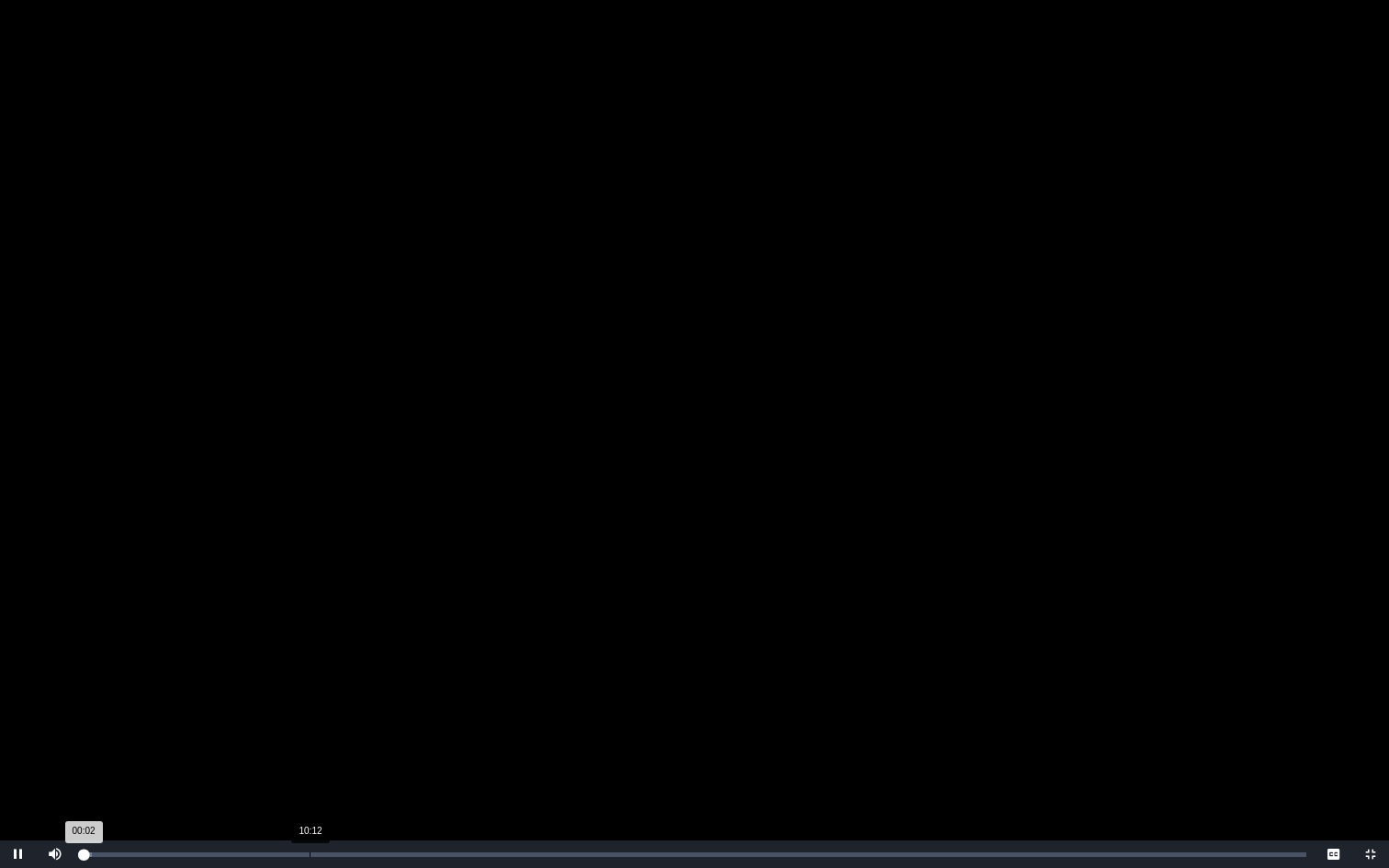 click on "10:12" at bounding box center [310, 854] 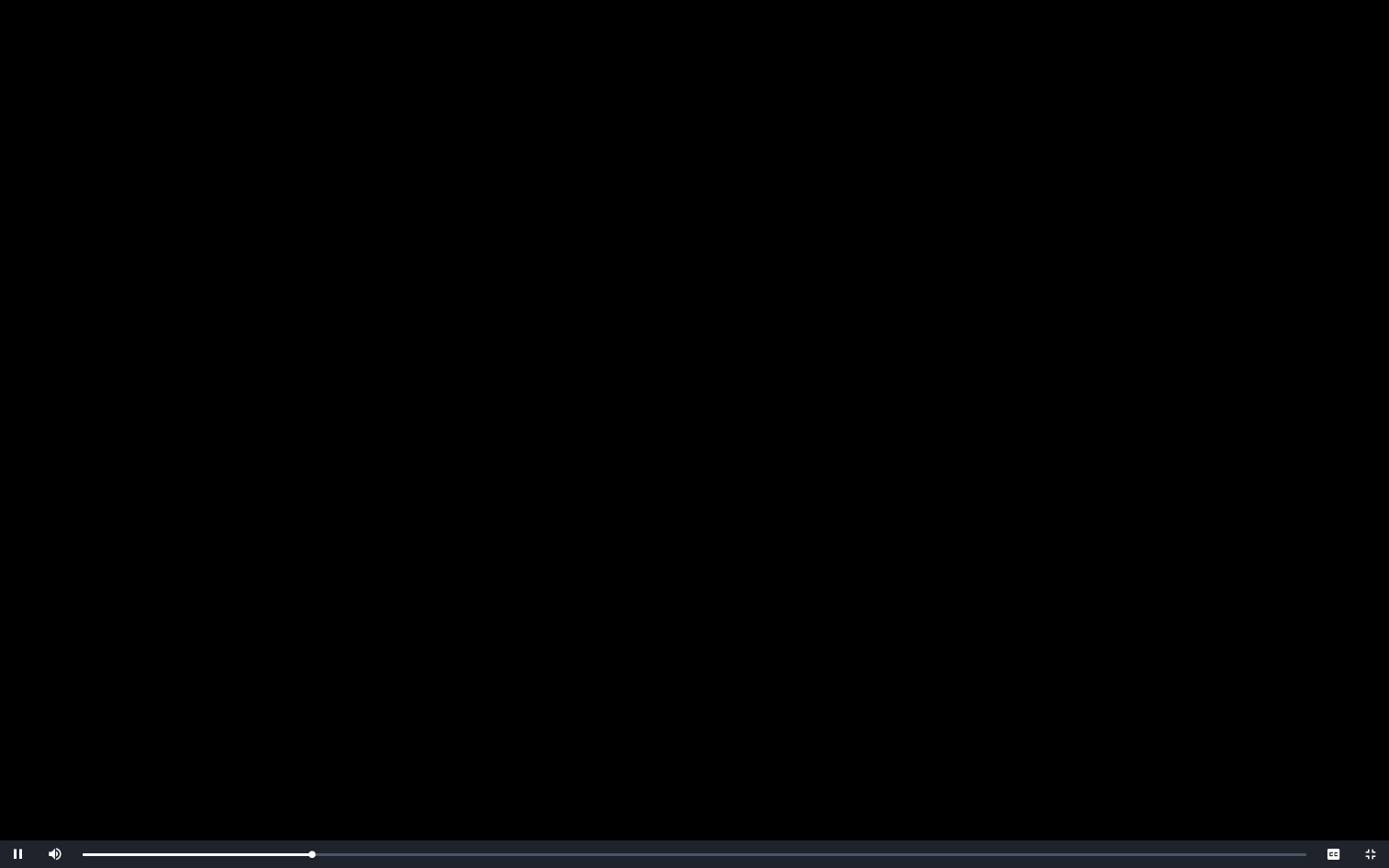 click at bounding box center (18, 854) 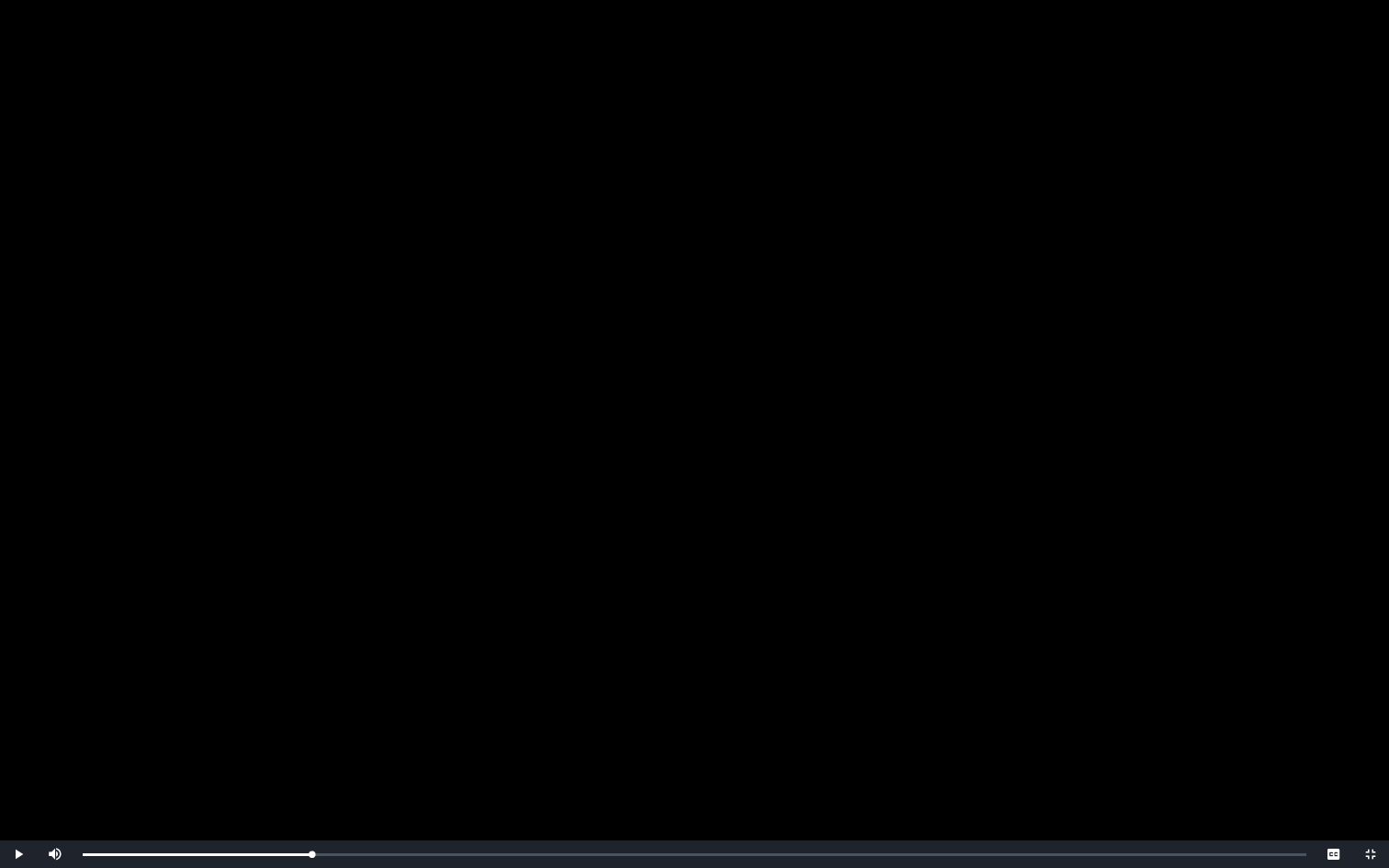 click at bounding box center (18, 854) 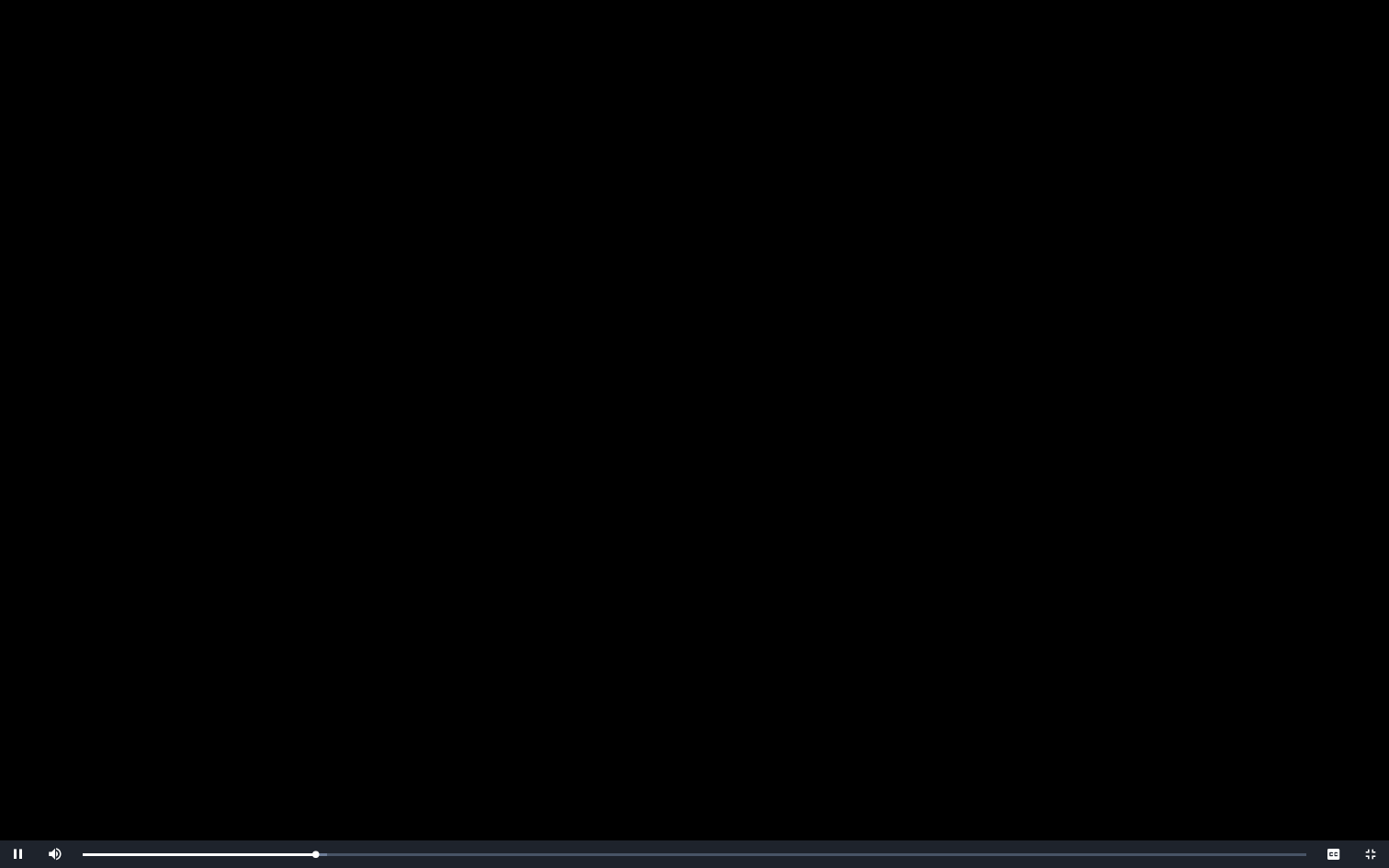 click at bounding box center [18, 854] 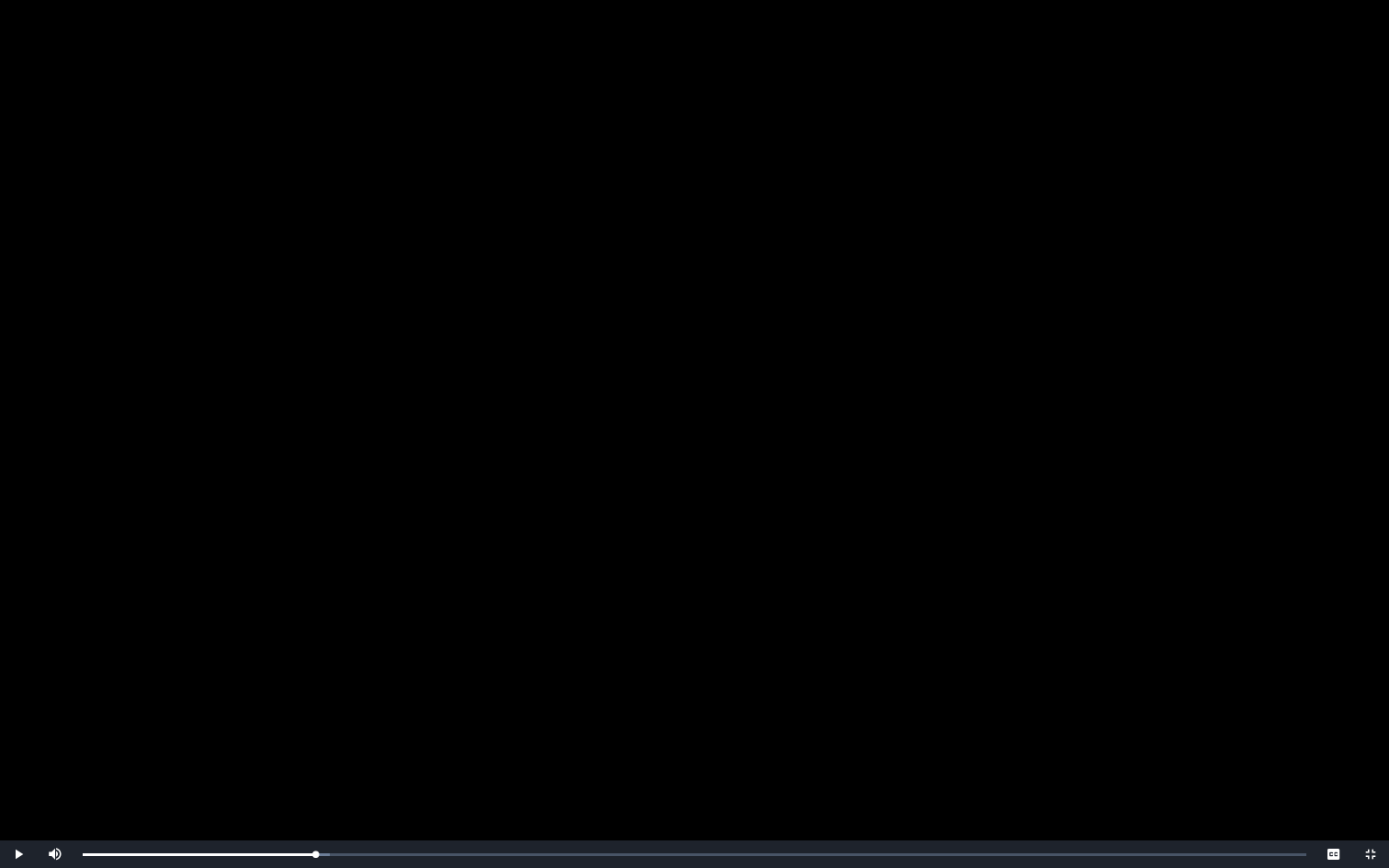 click at bounding box center (1371, 854) 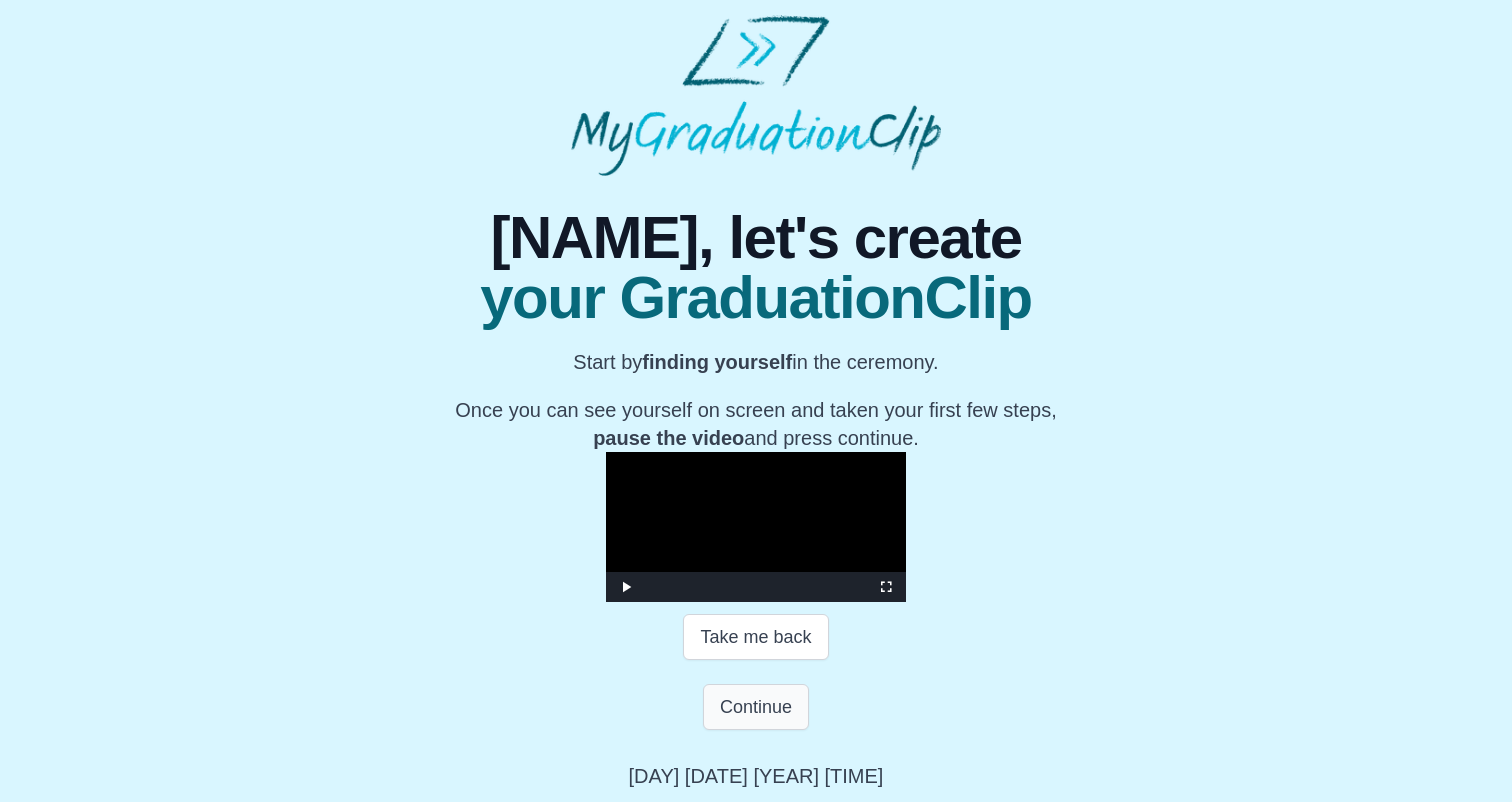 scroll, scrollTop: 0, scrollLeft: 0, axis: both 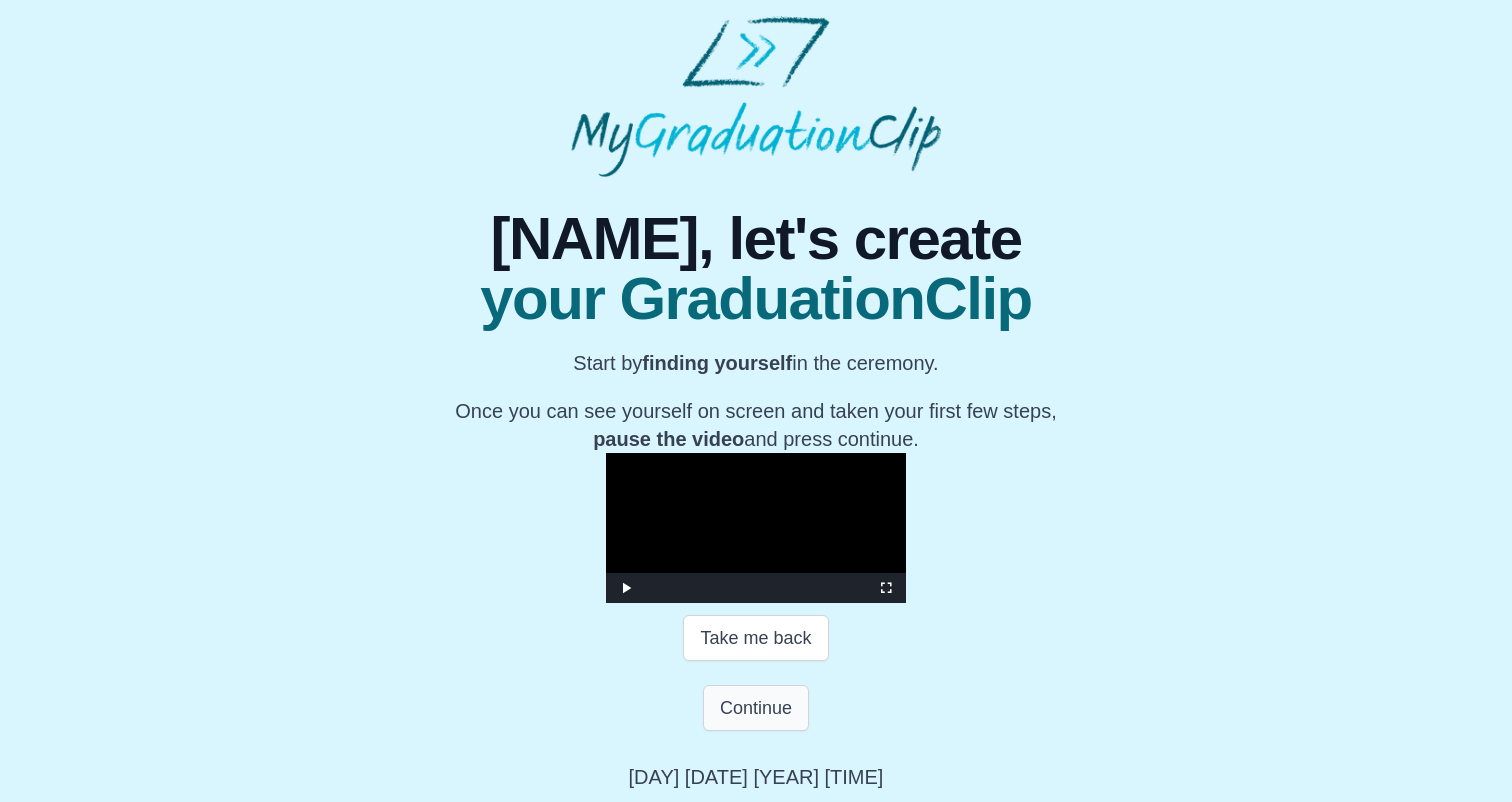 click on "Continue" at bounding box center [756, 708] 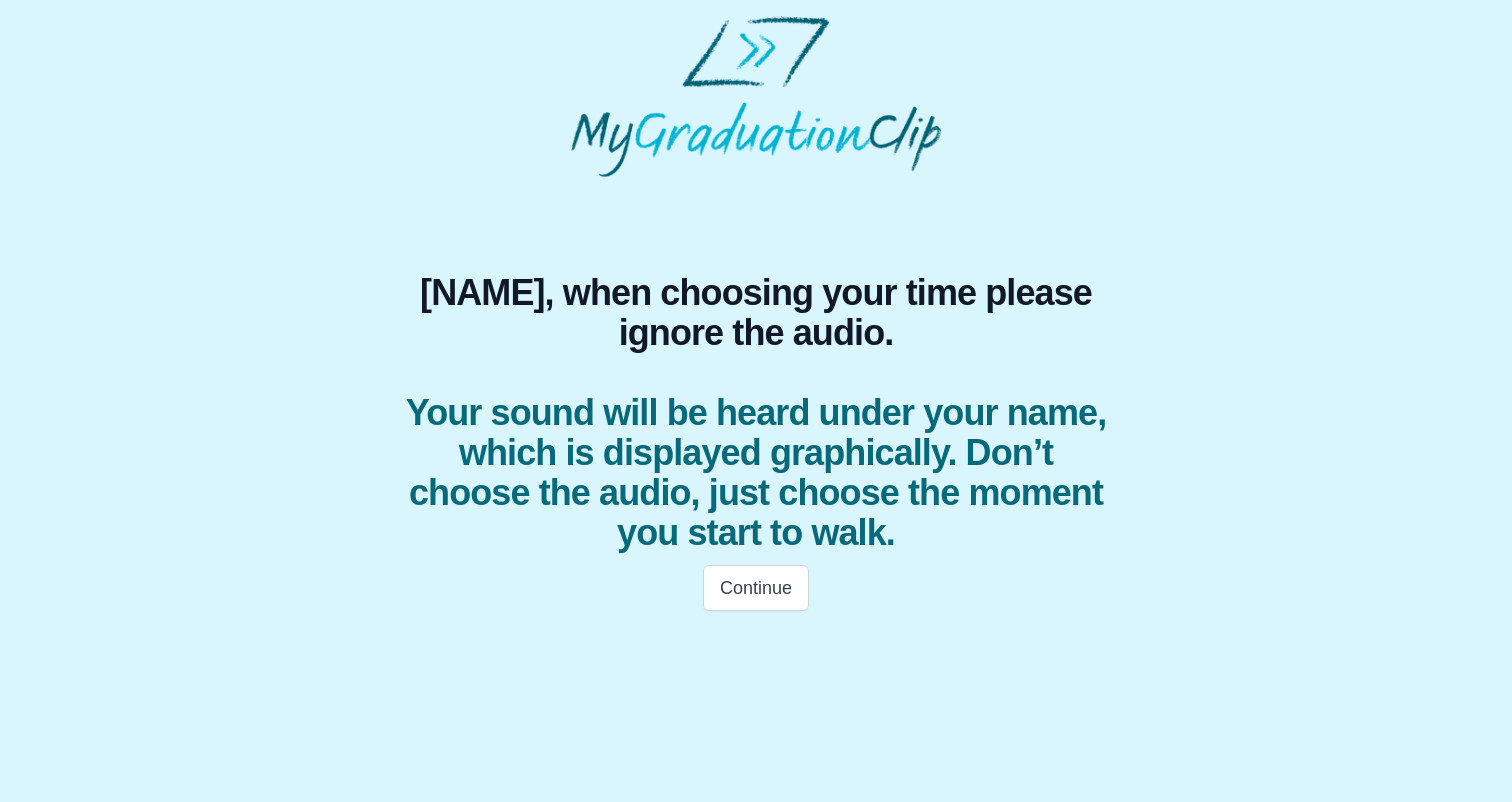click on "Continue" at bounding box center (756, 588) 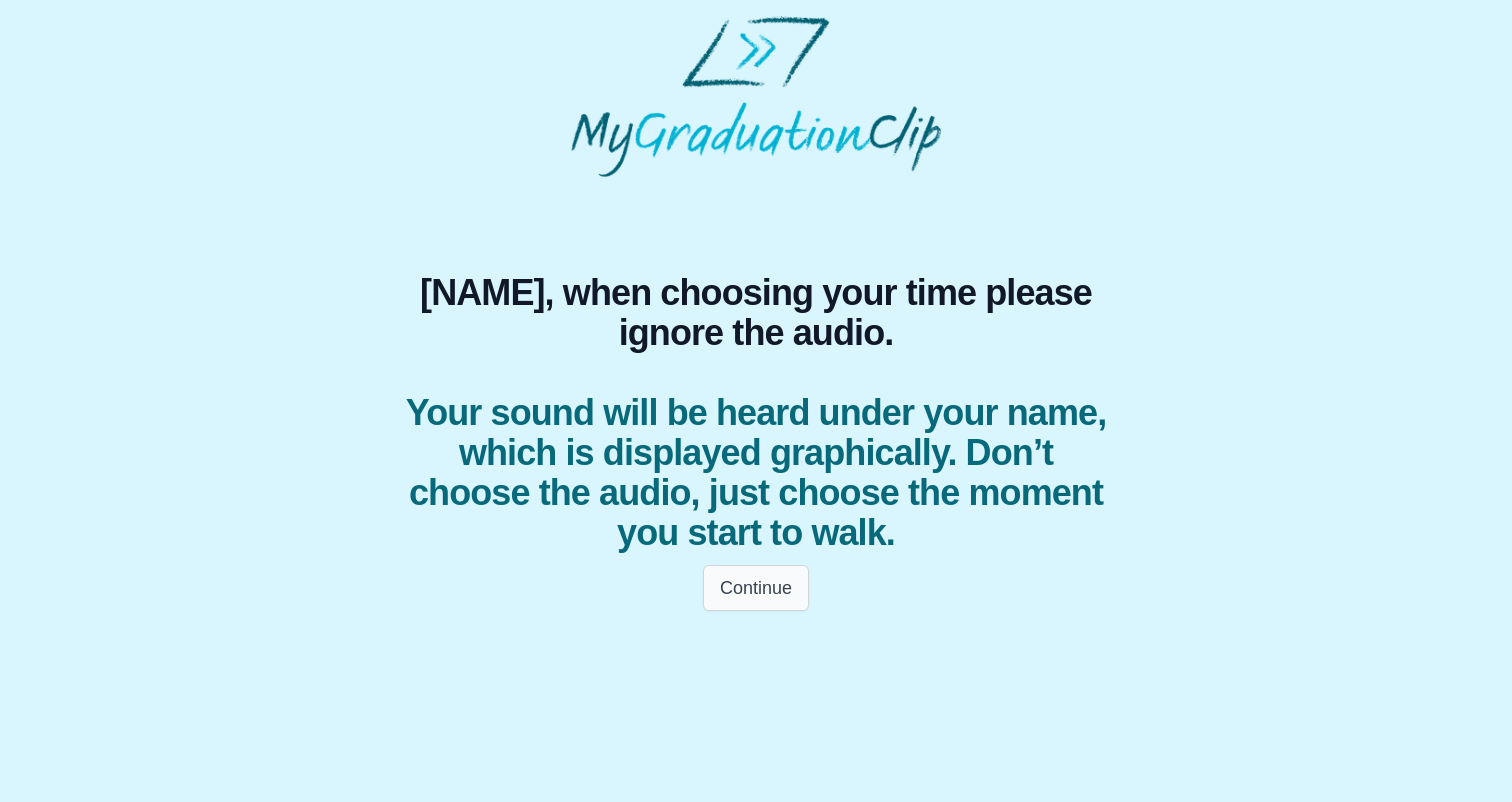 click on "Continue" at bounding box center (756, 588) 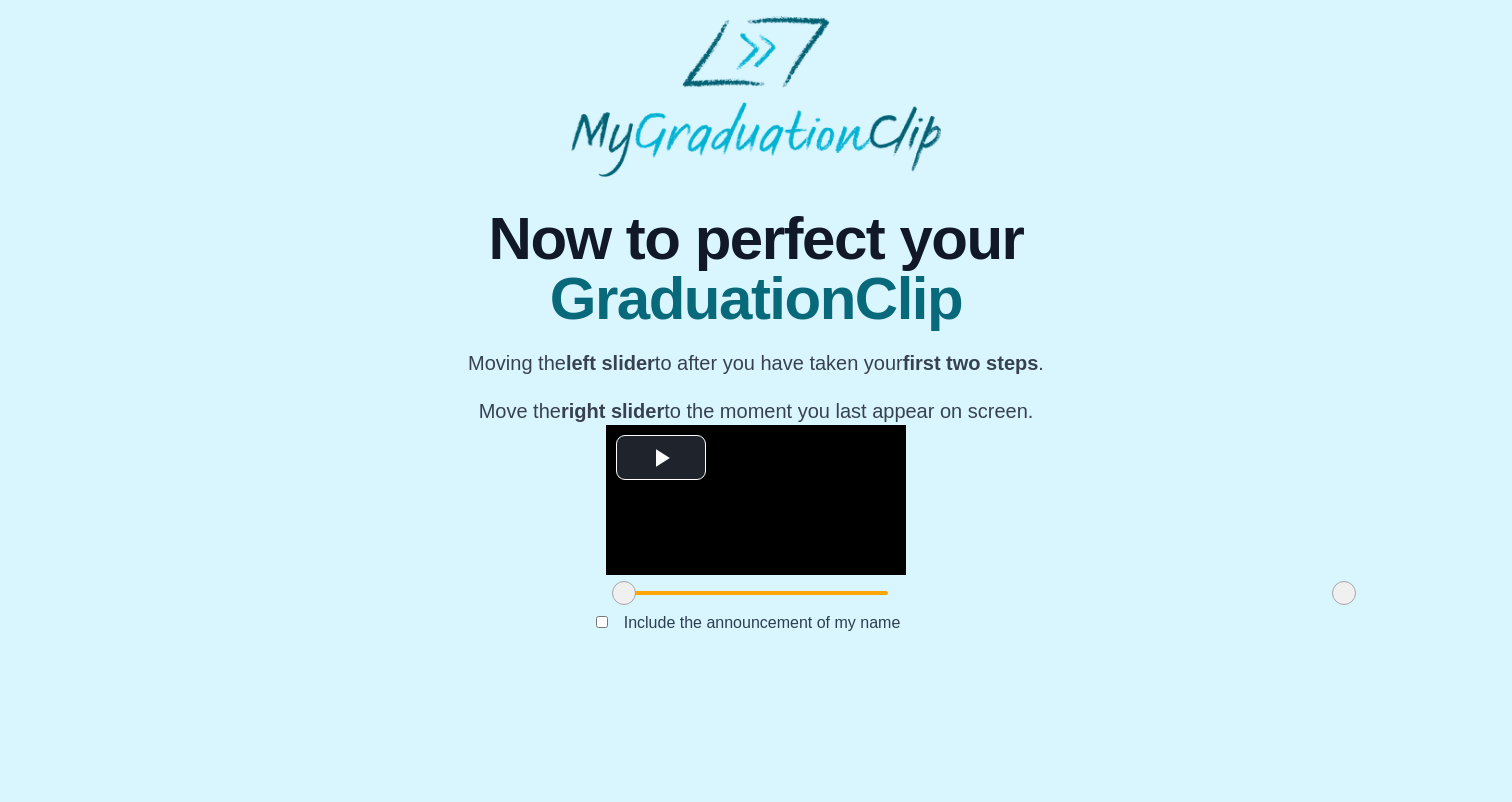 scroll, scrollTop: 163, scrollLeft: 0, axis: vertical 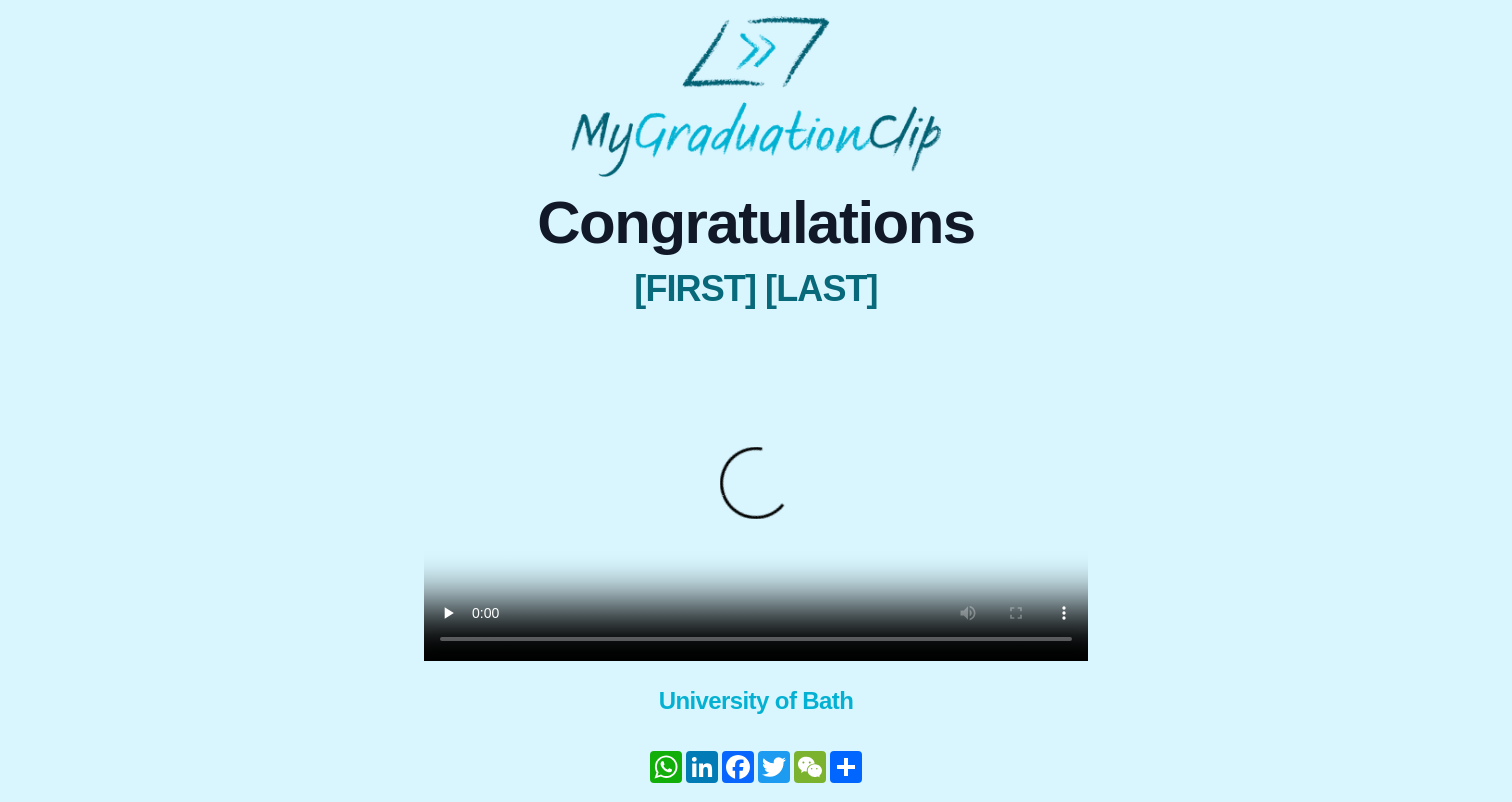 click at bounding box center (756, 495) 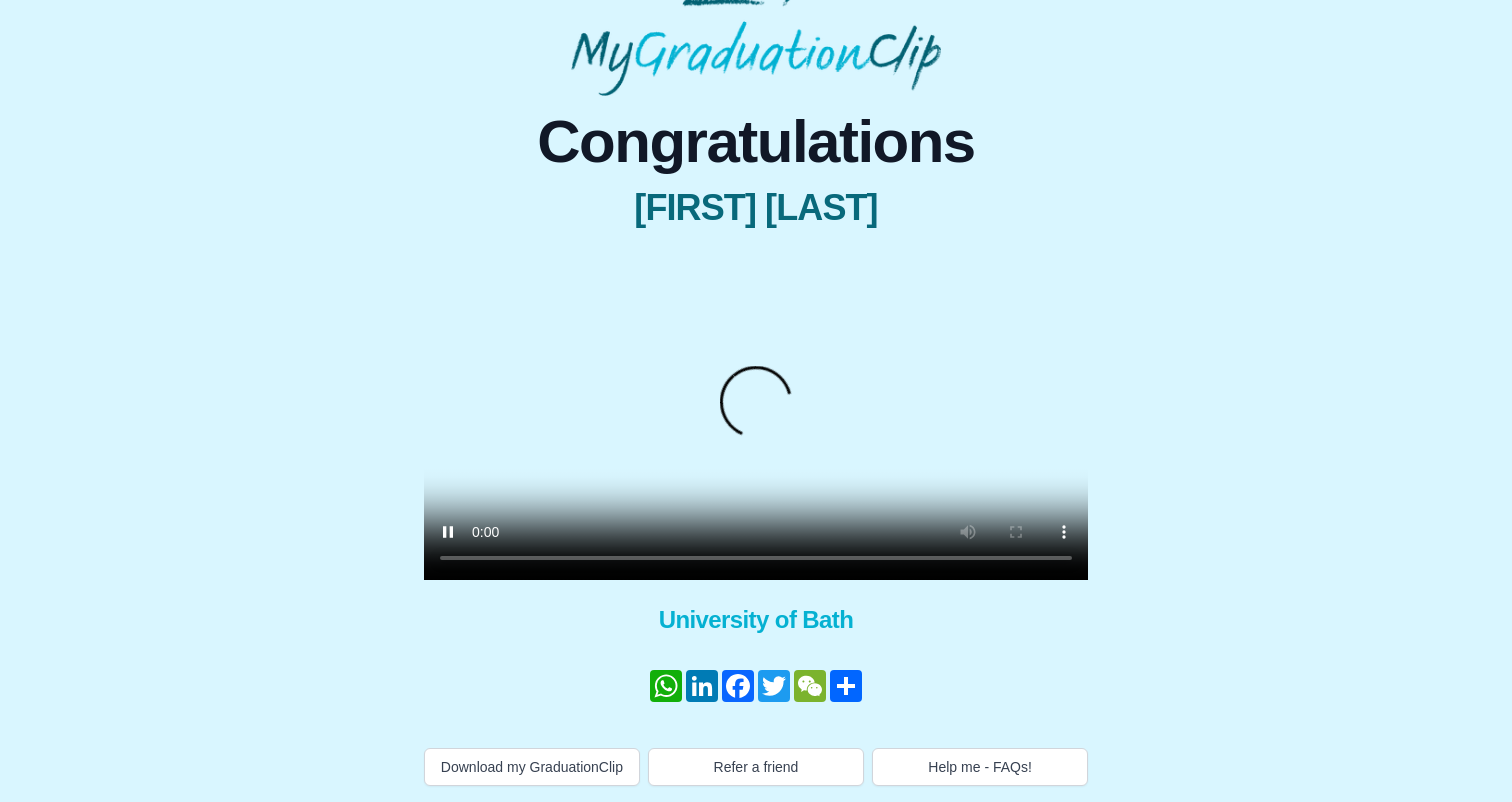 scroll, scrollTop: 147, scrollLeft: 0, axis: vertical 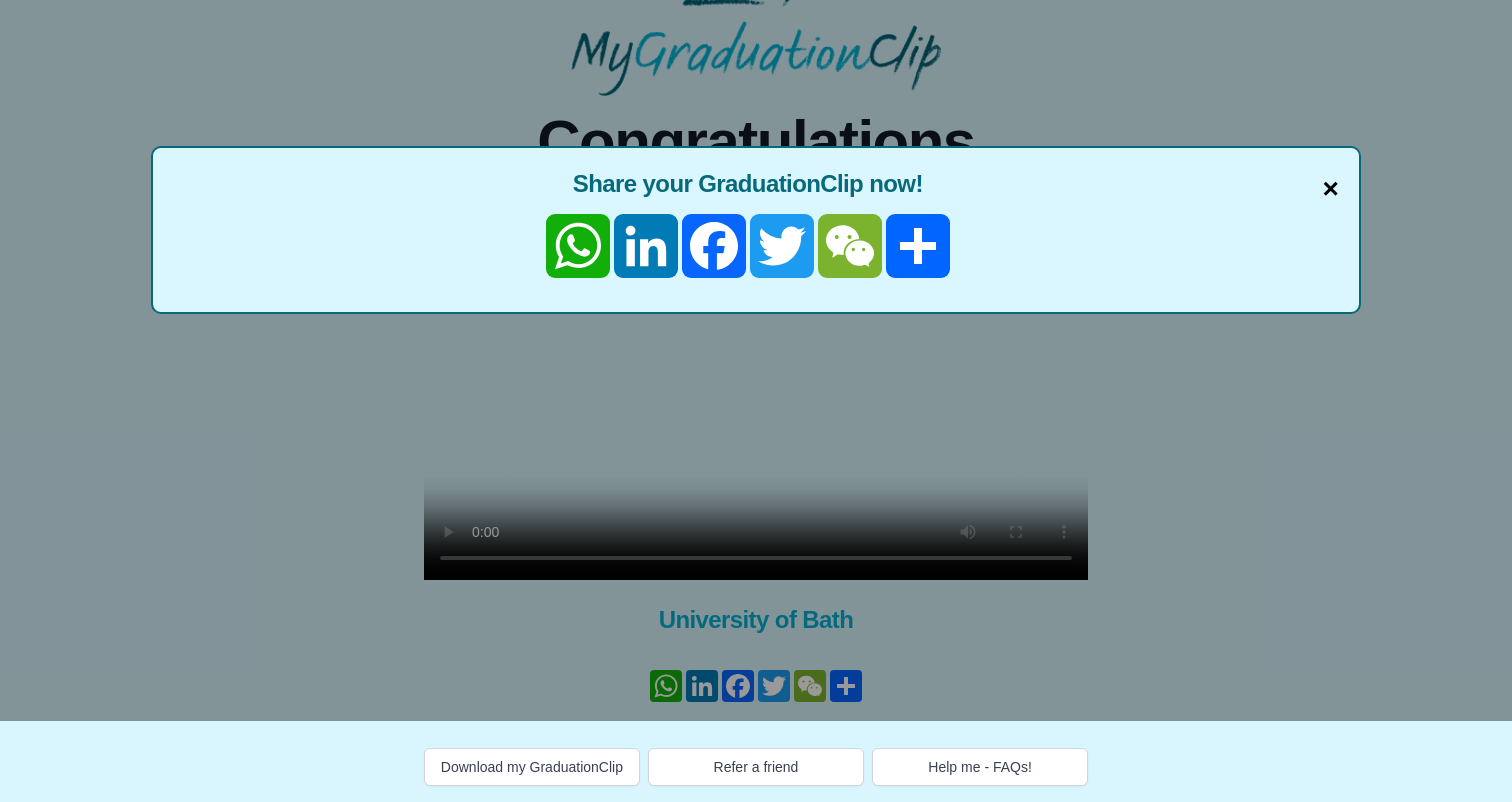 click on "×" at bounding box center [1330, 189] 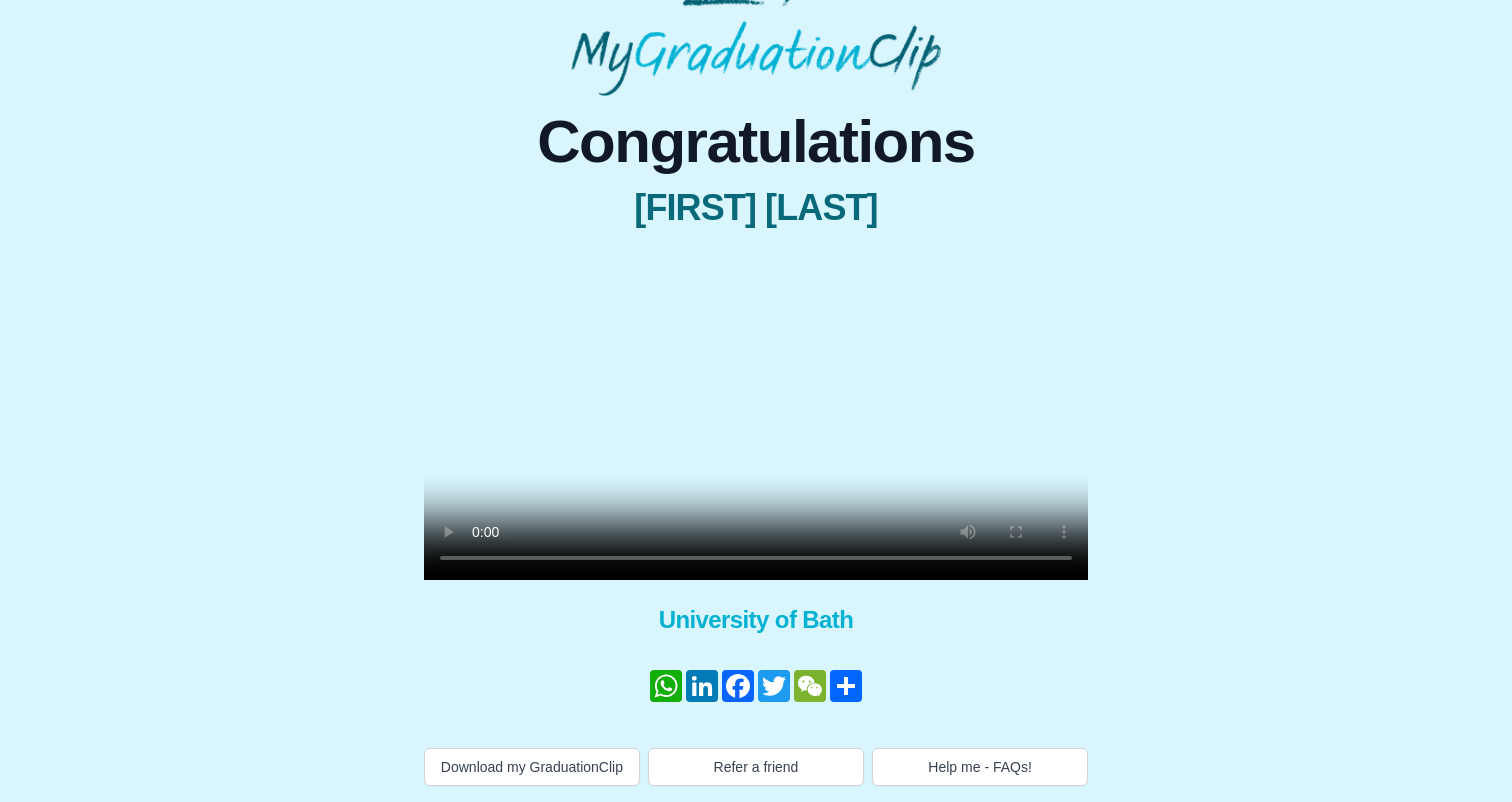 type 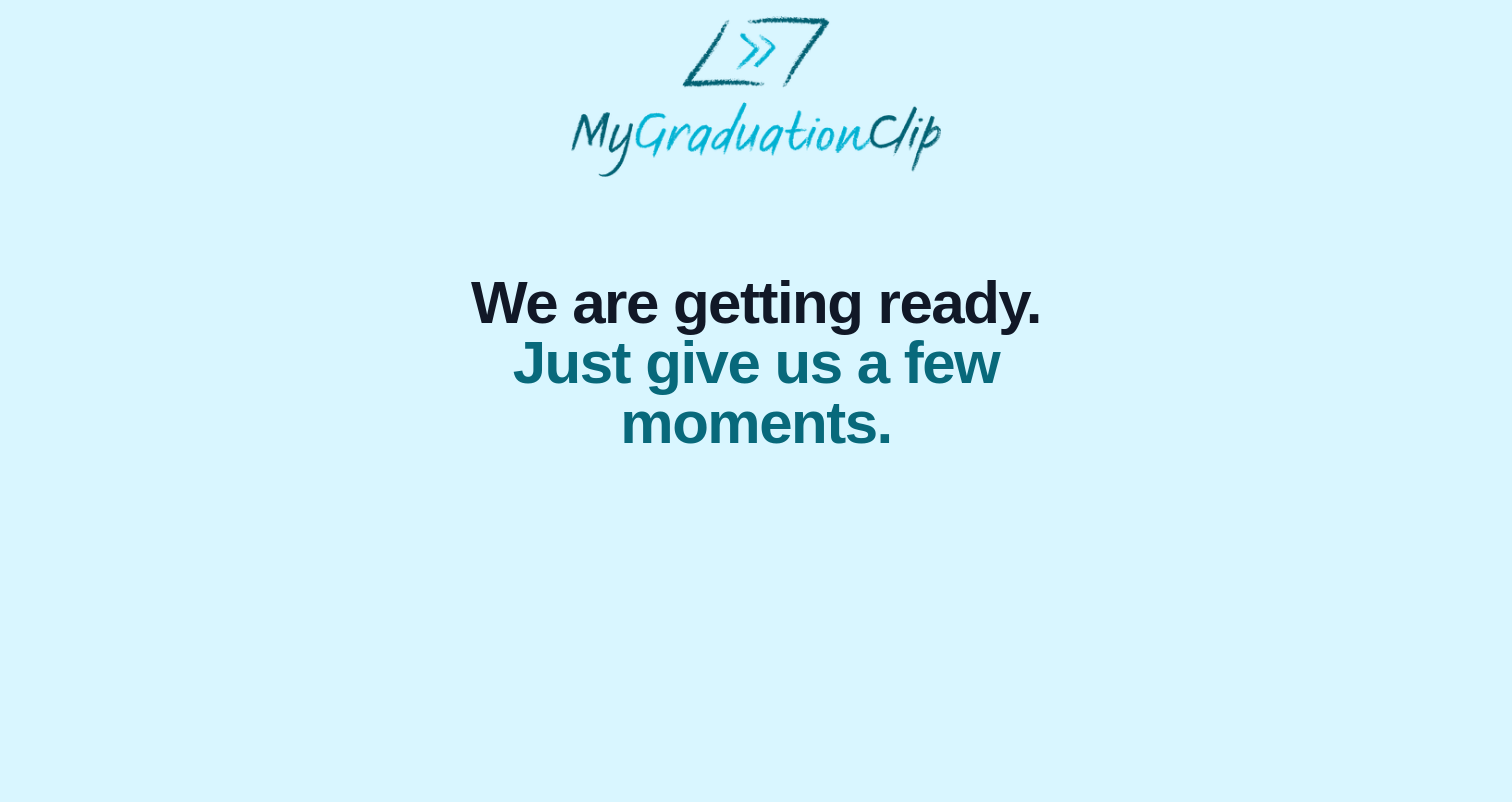 scroll, scrollTop: 0, scrollLeft: 0, axis: both 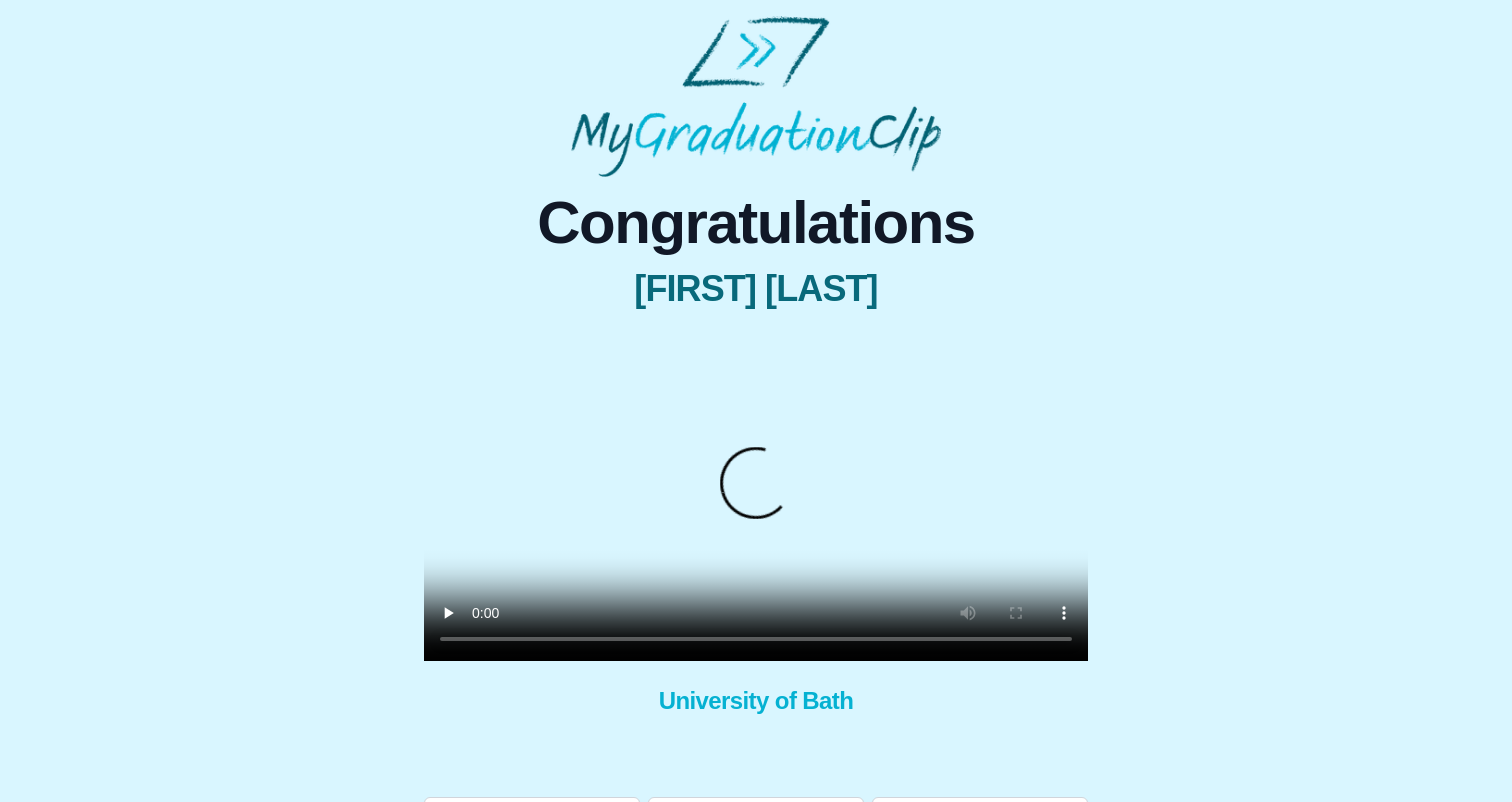 click at bounding box center (756, 495) 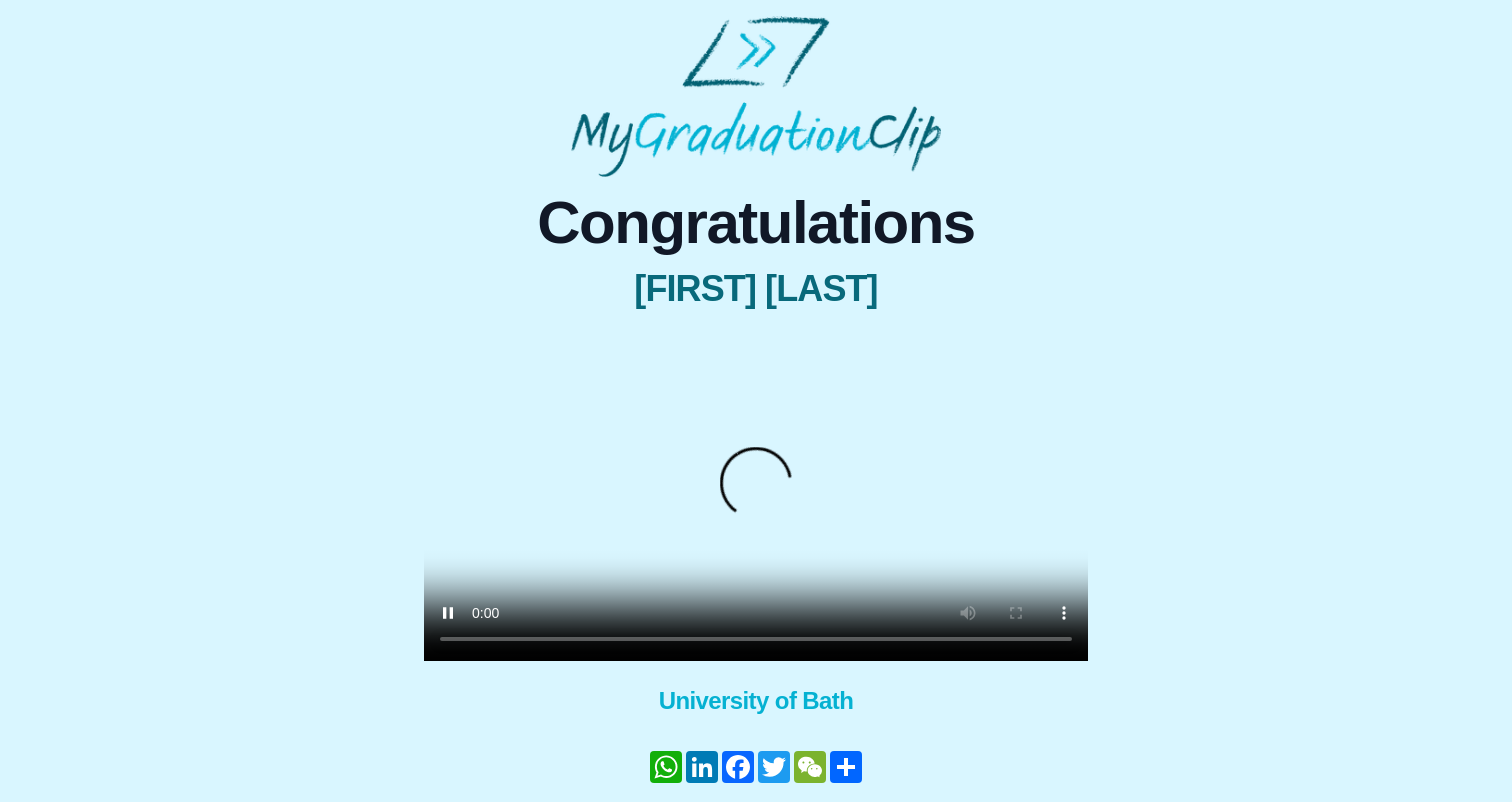 scroll, scrollTop: 88, scrollLeft: 0, axis: vertical 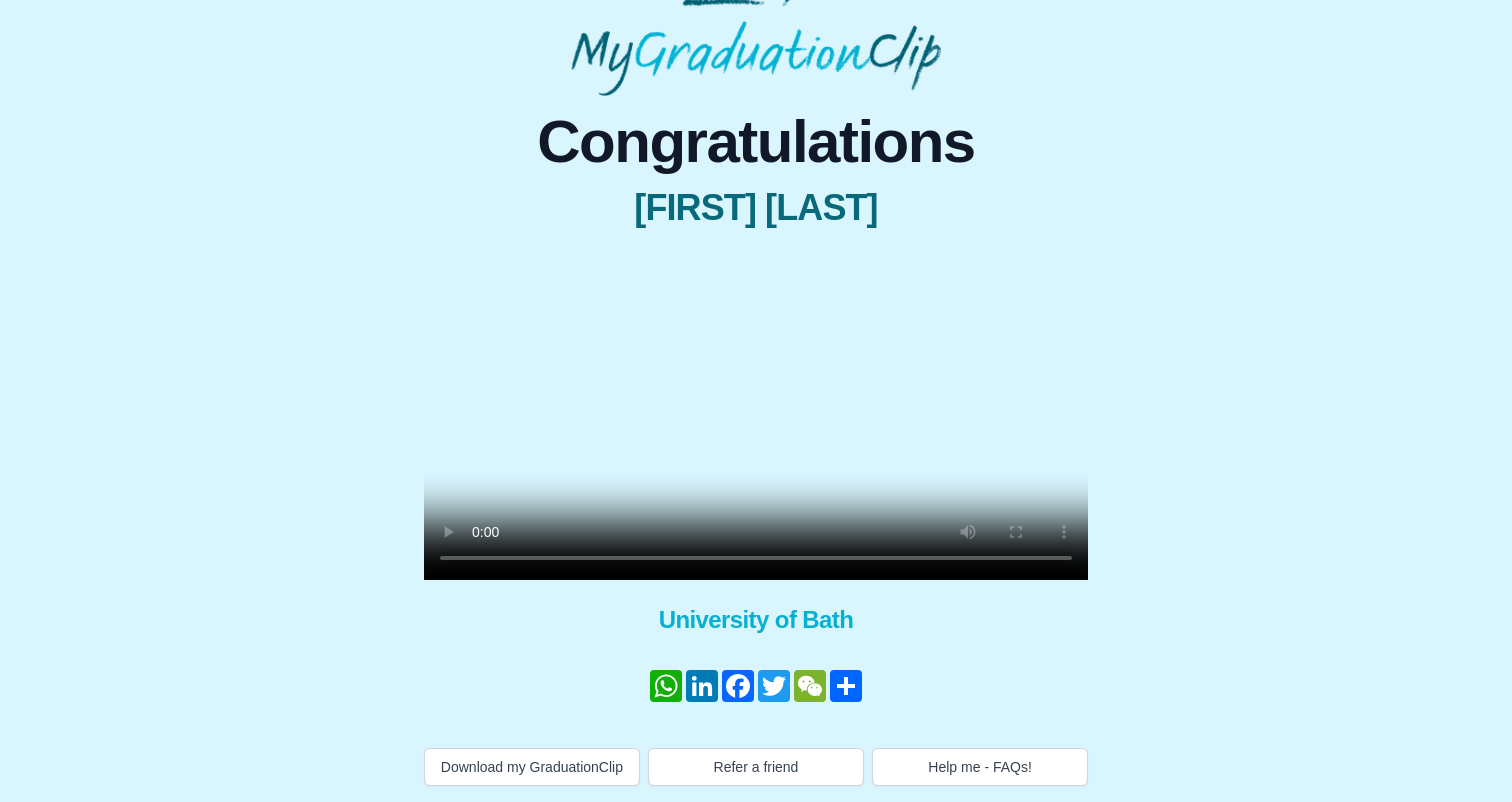 type 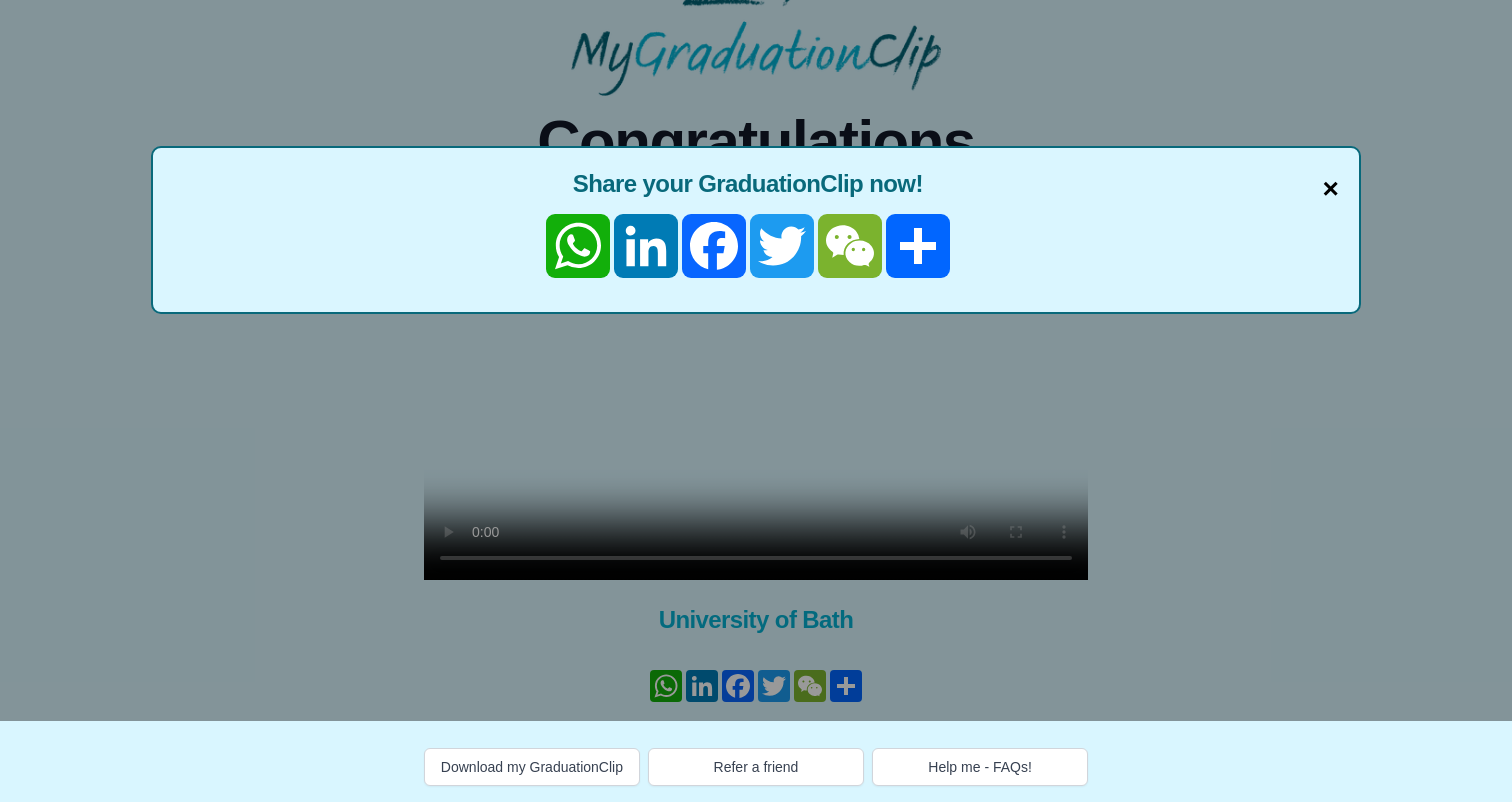 click on "×" at bounding box center (1330, 189) 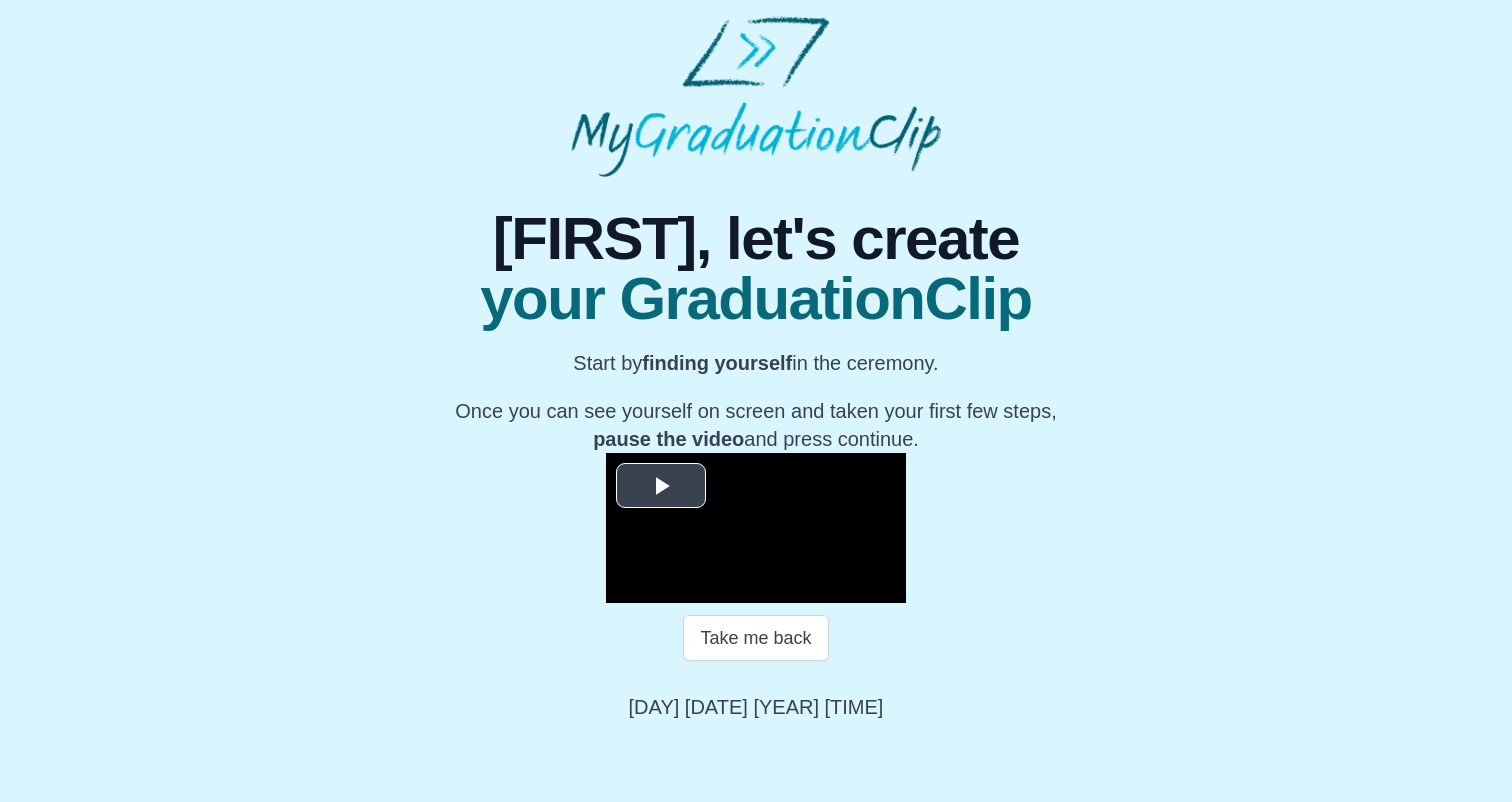 scroll, scrollTop: 211, scrollLeft: 0, axis: vertical 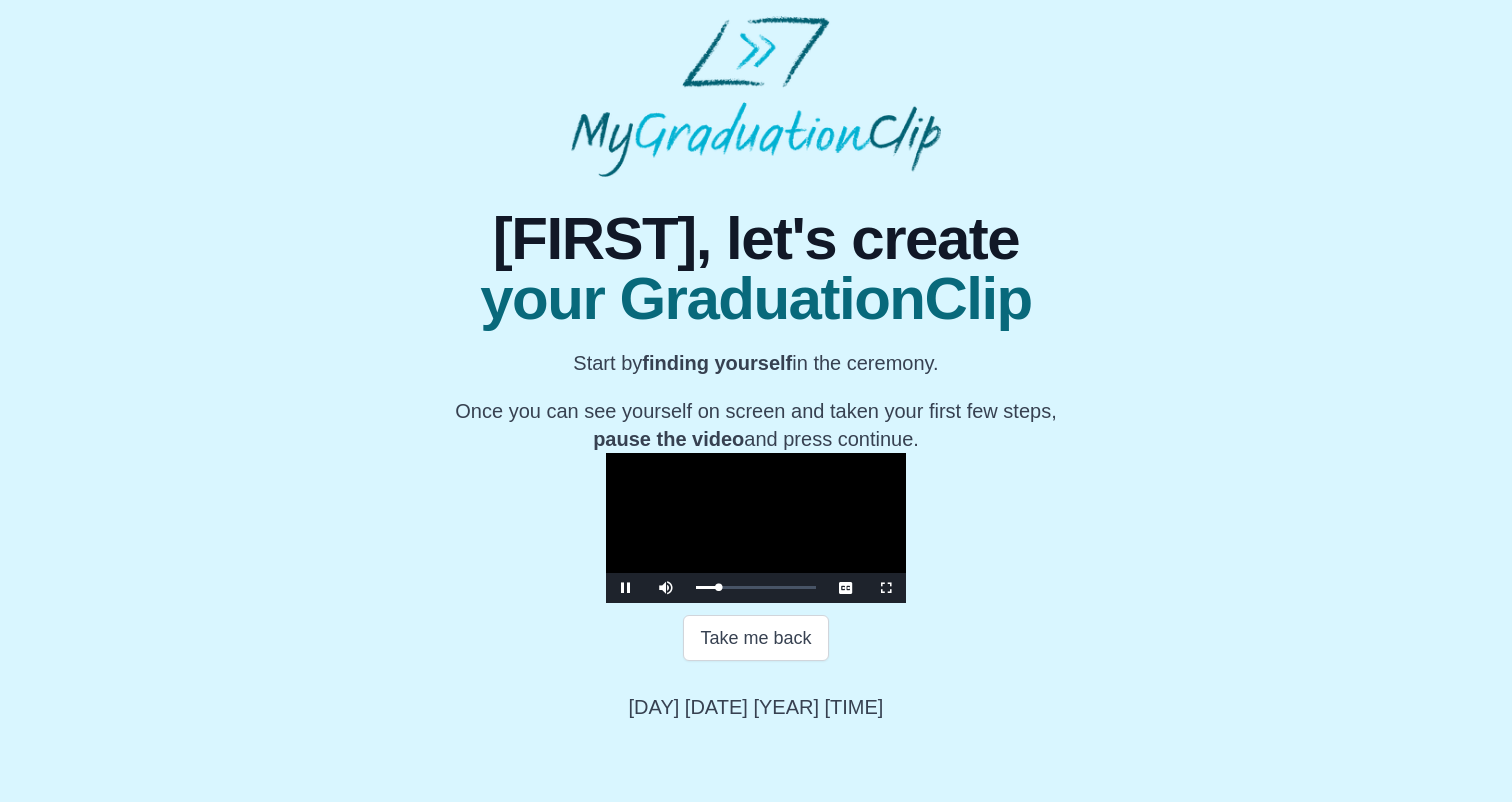 click at bounding box center (756, 528) 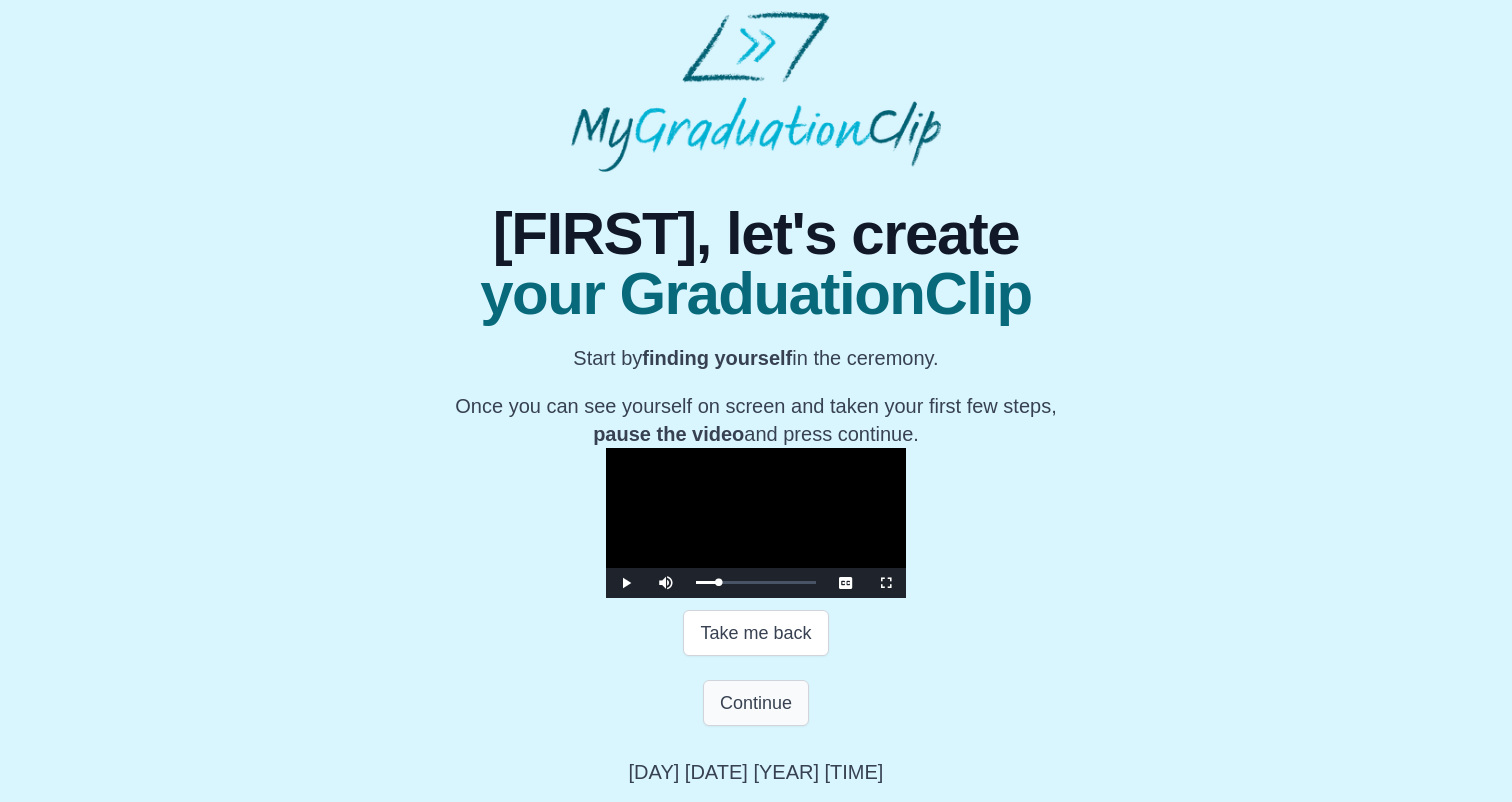 click on "Continue" at bounding box center (756, 703) 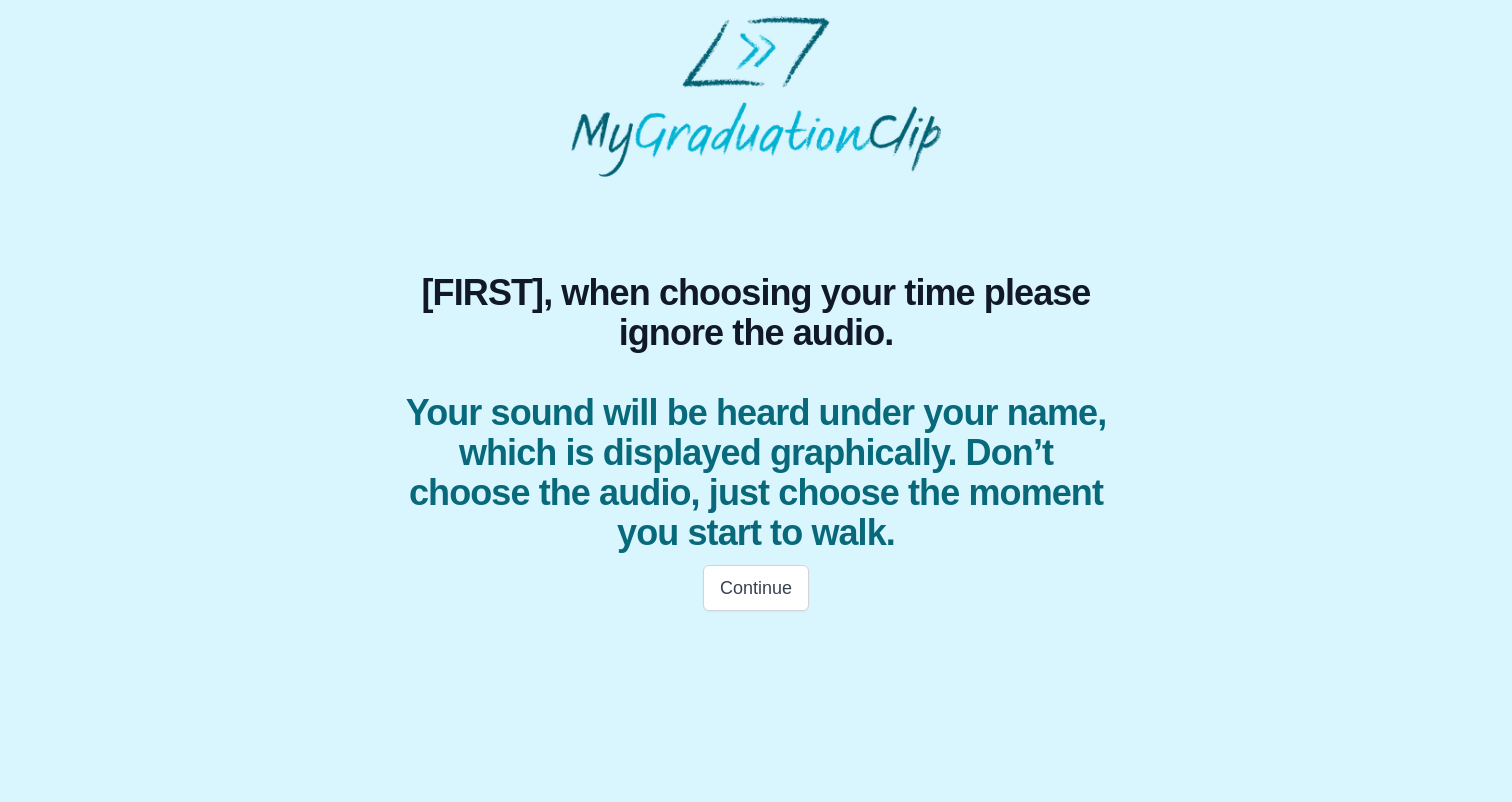 scroll, scrollTop: 0, scrollLeft: 0, axis: both 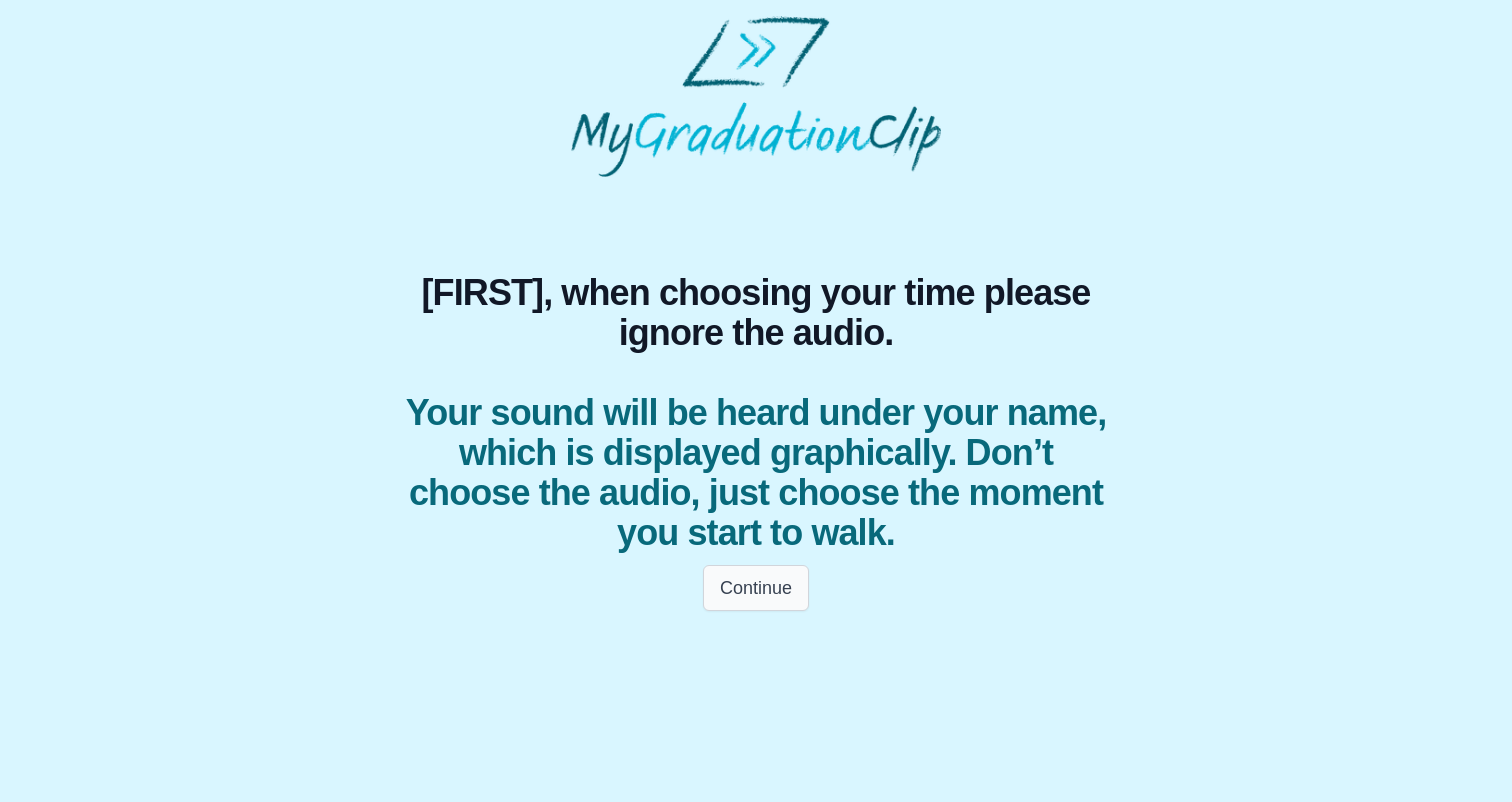 click on "Continue" at bounding box center [756, 588] 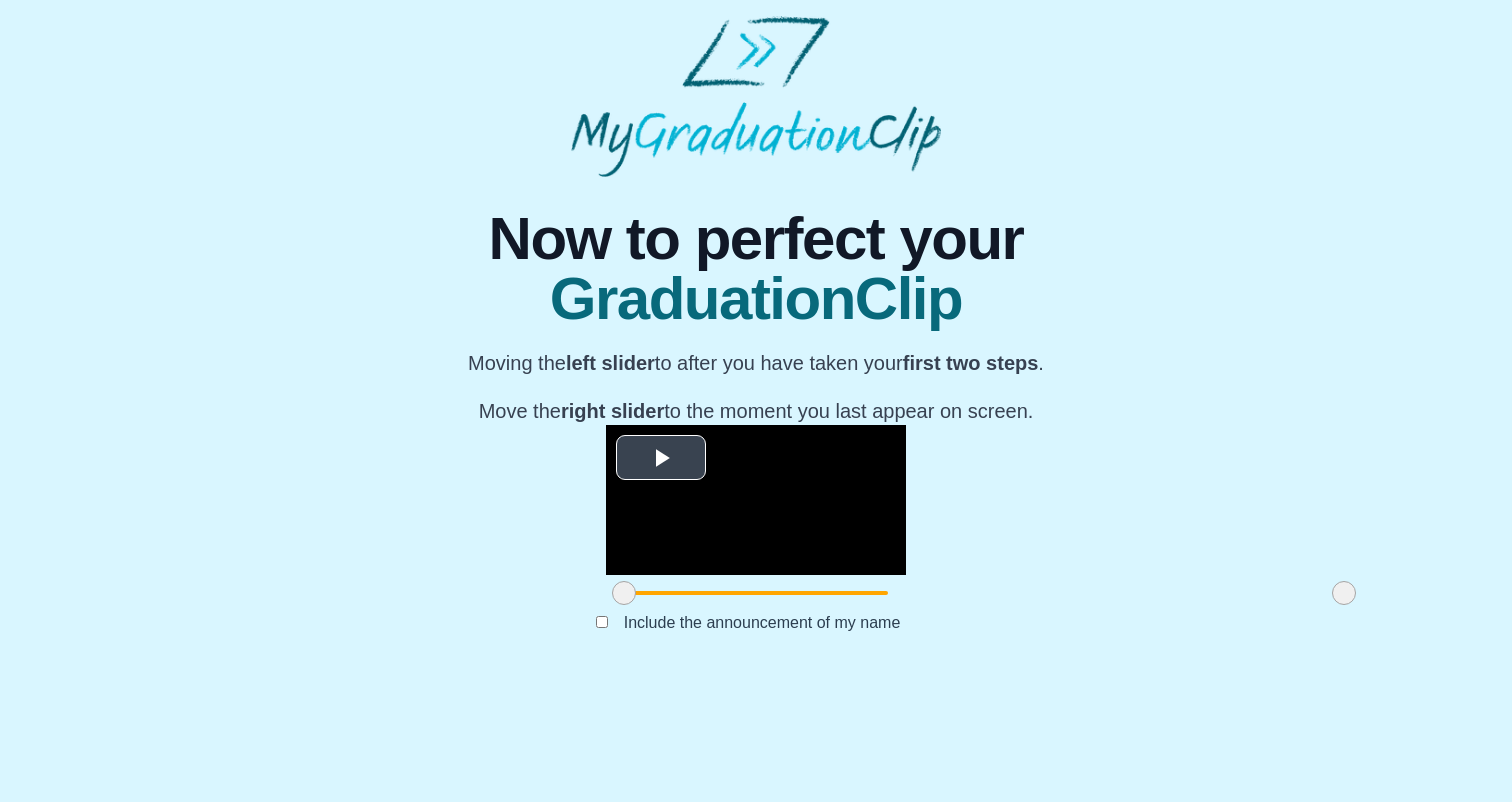 scroll, scrollTop: 163, scrollLeft: 0, axis: vertical 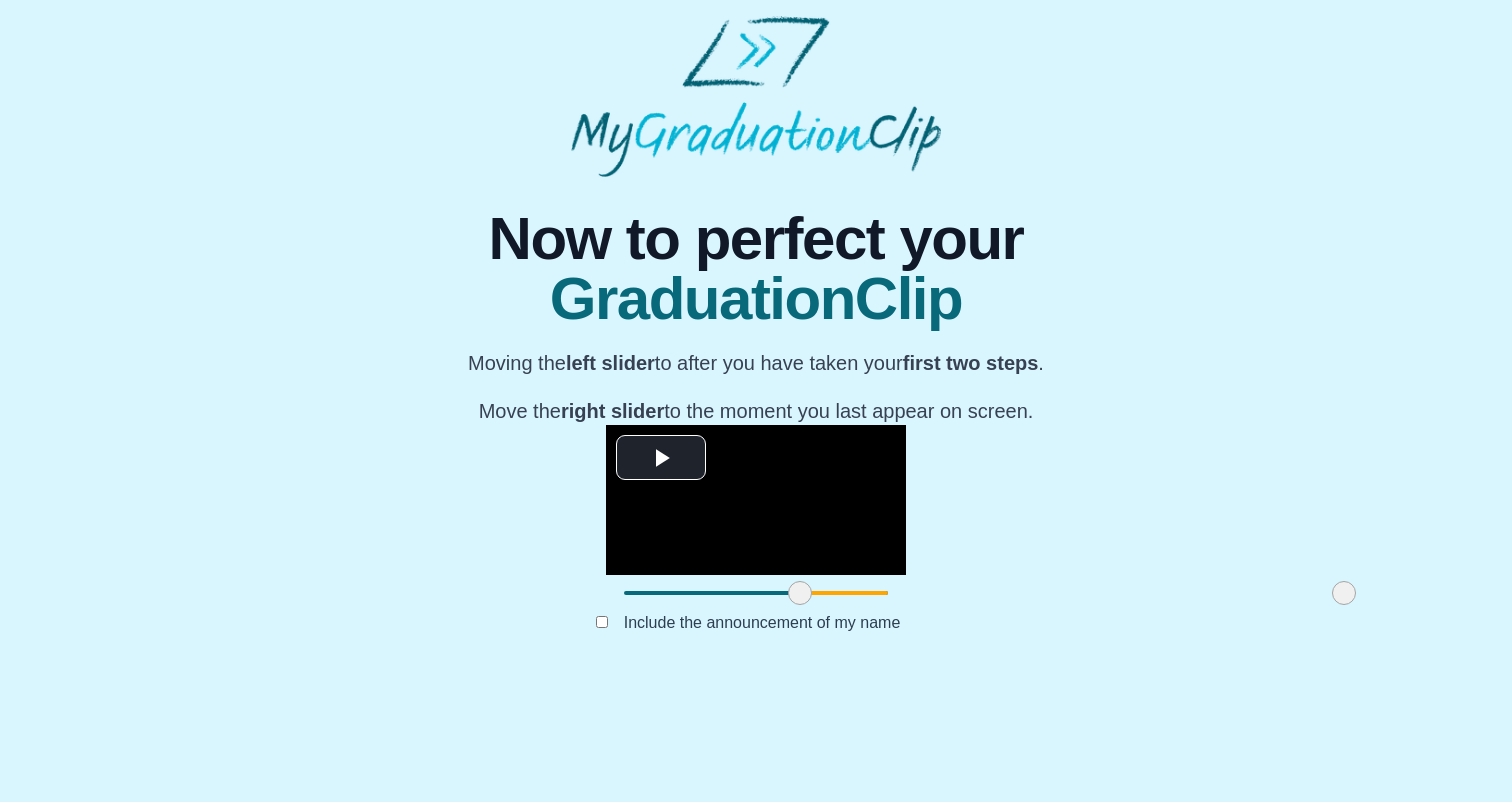 drag, startPoint x: 396, startPoint y: 711, endPoint x: 571, endPoint y: 704, distance: 175.13994 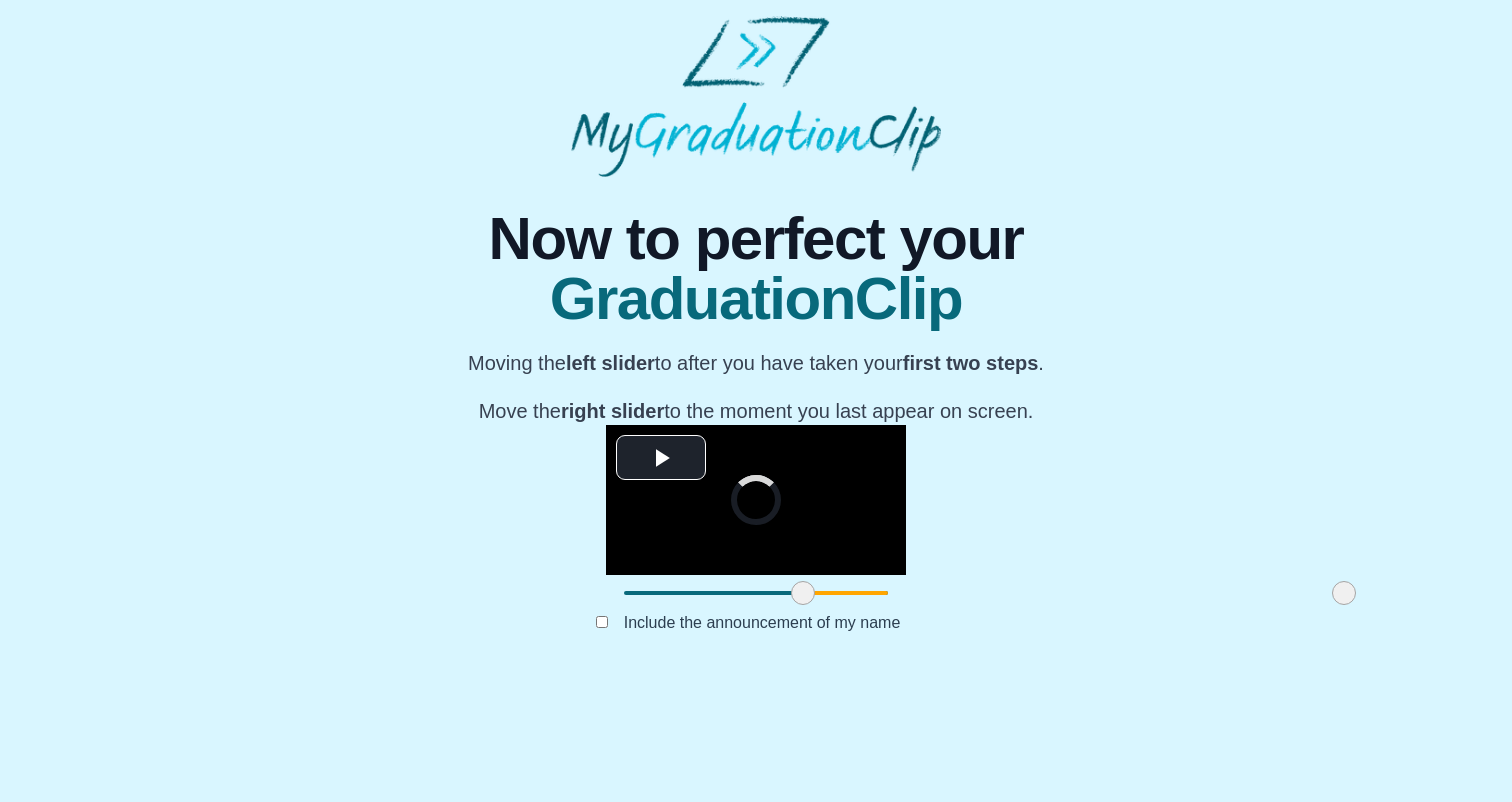 click at bounding box center (803, 593) 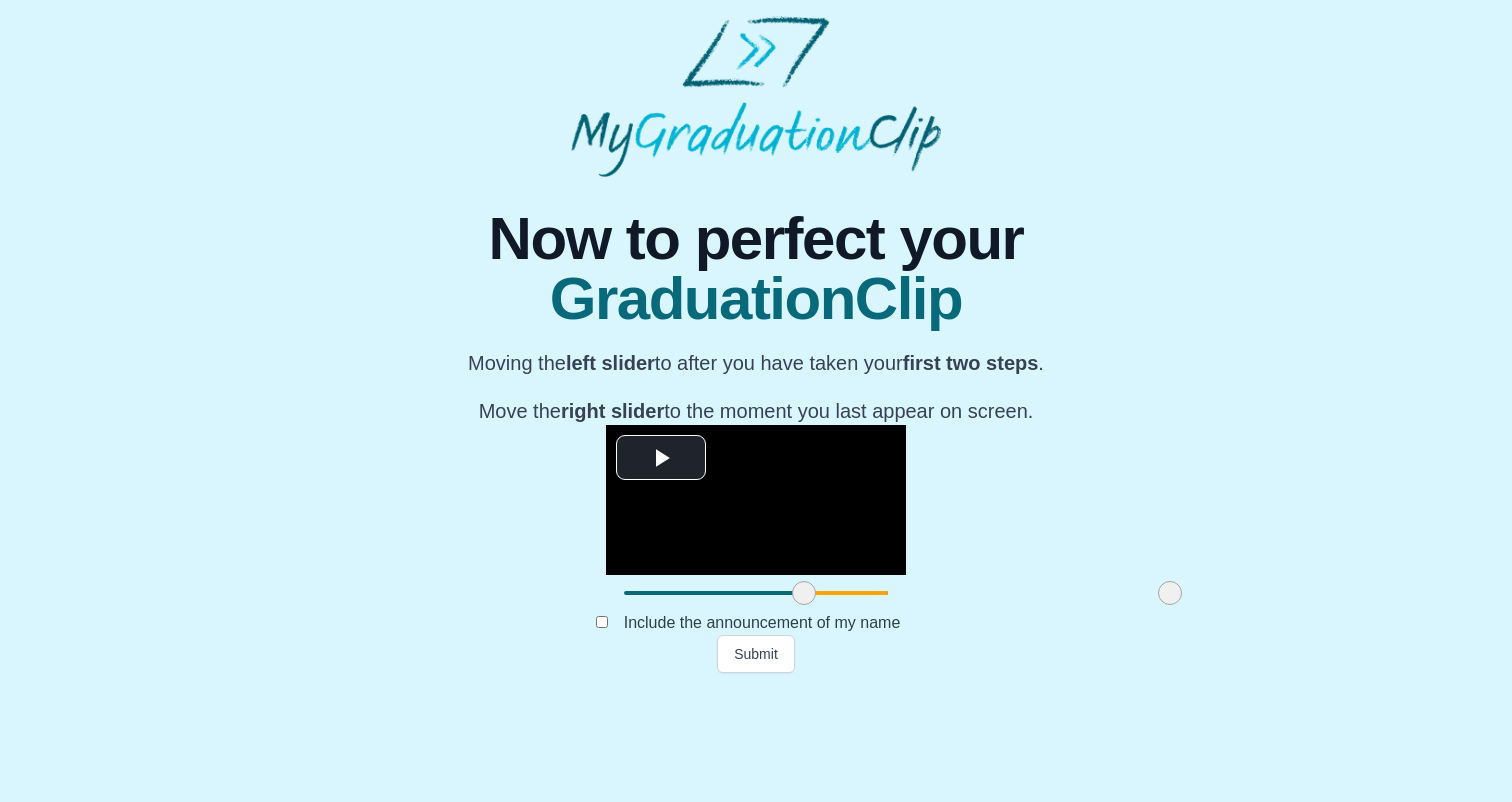 drag, startPoint x: 1113, startPoint y: 708, endPoint x: 939, endPoint y: 722, distance: 174.56232 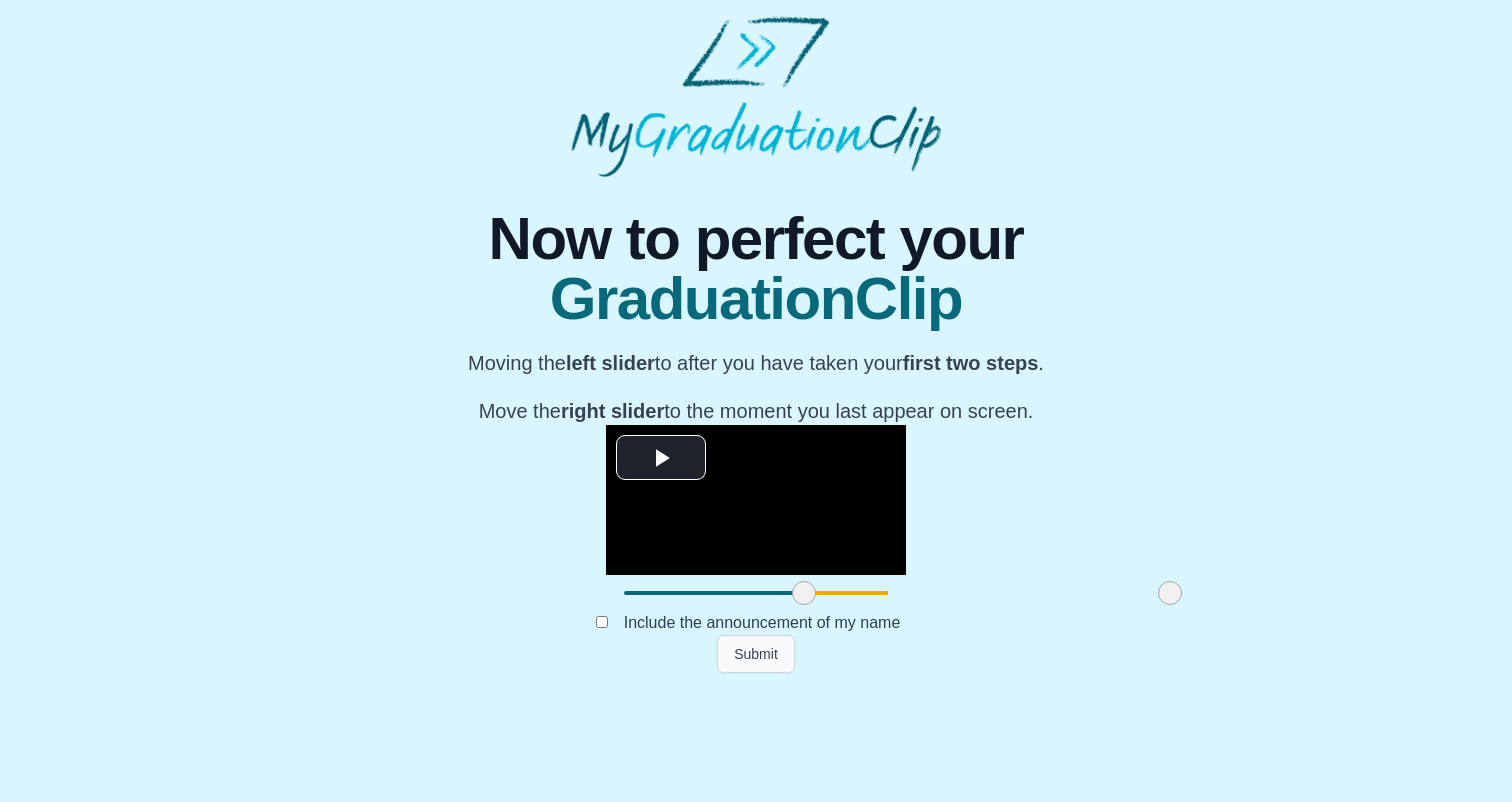 click on "Submit" at bounding box center (756, 654) 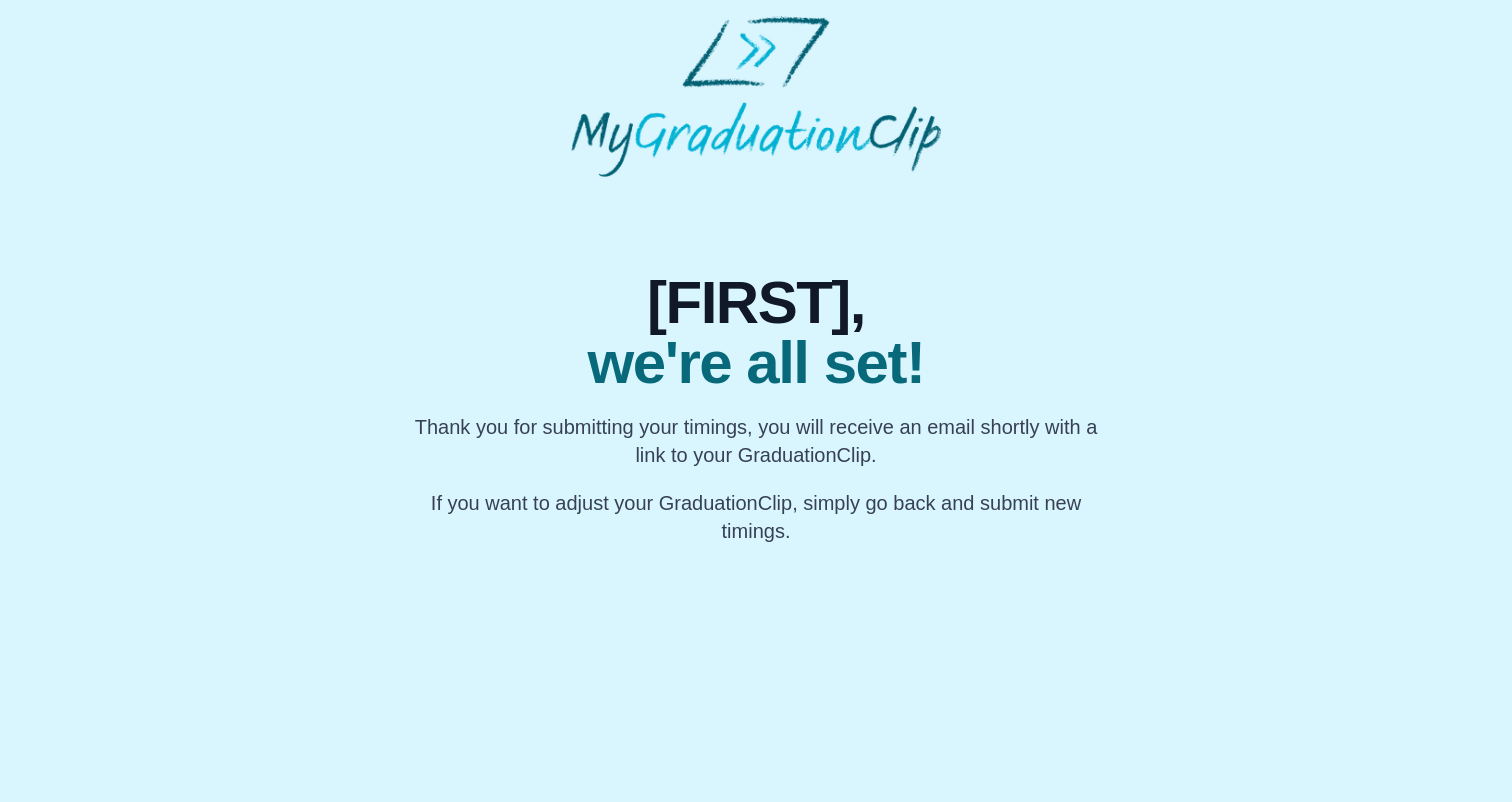 scroll, scrollTop: 0, scrollLeft: 0, axis: both 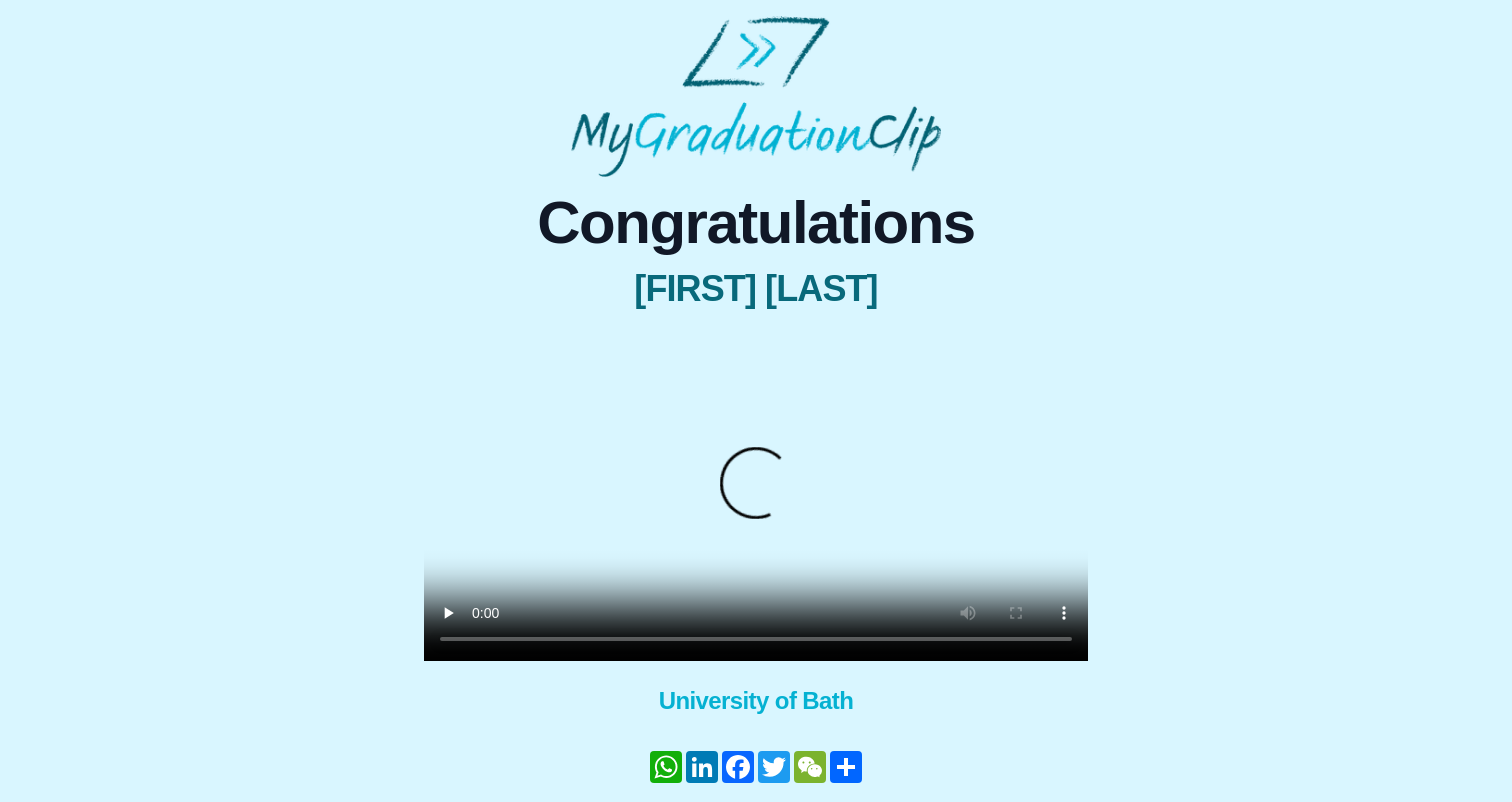 click at bounding box center (756, 495) 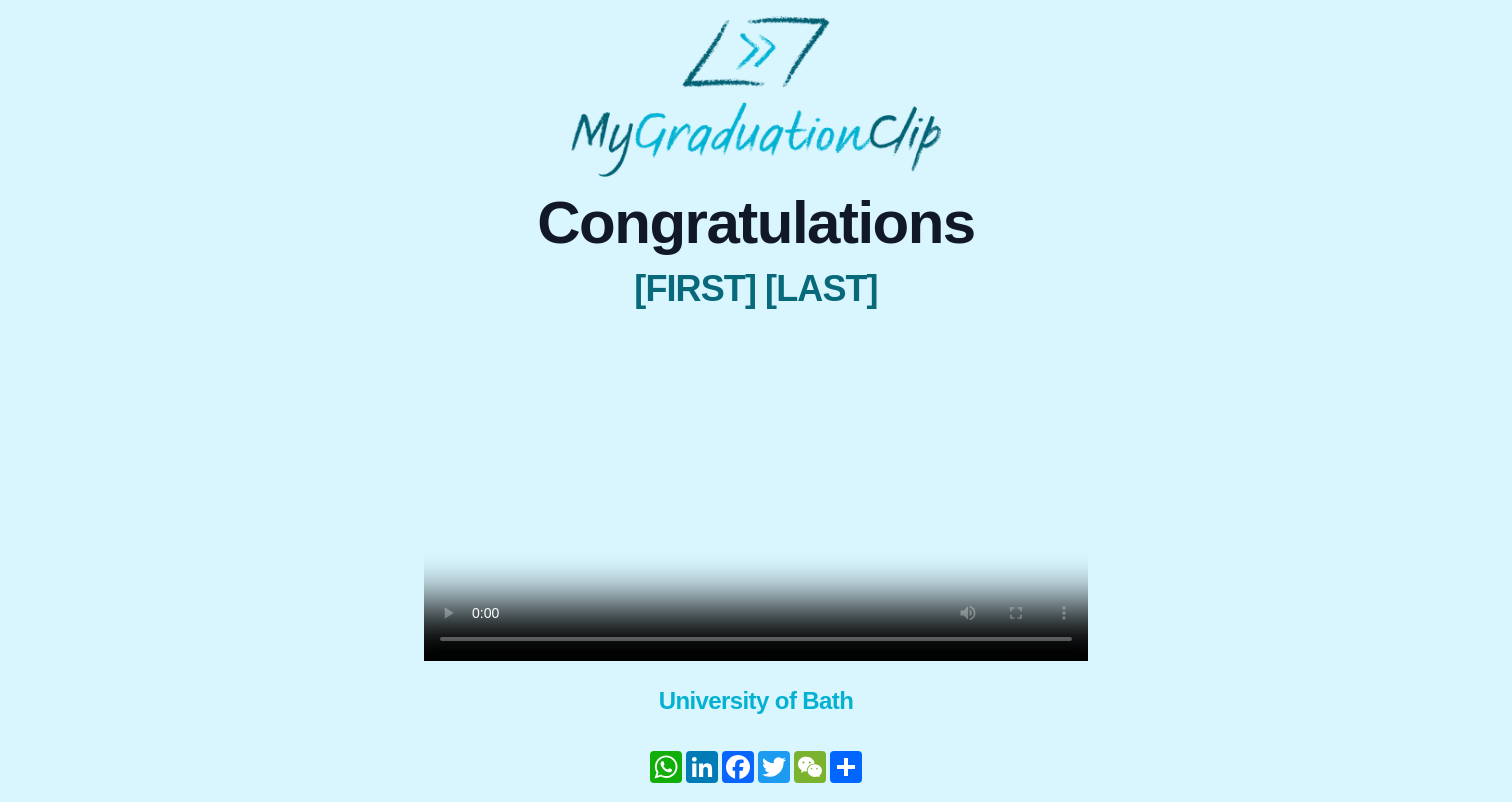 click at bounding box center (756, 495) 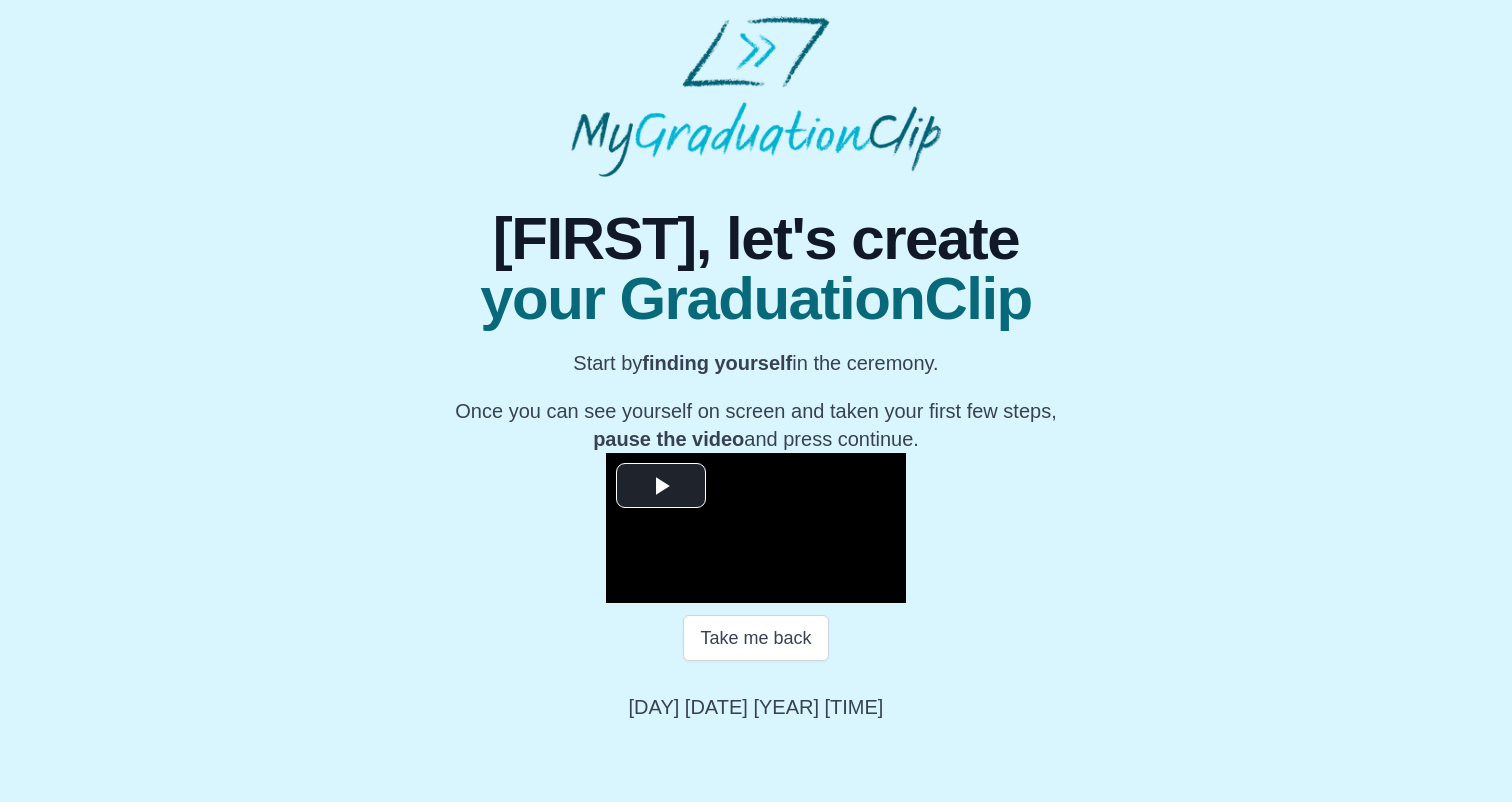 scroll, scrollTop: 211, scrollLeft: 0, axis: vertical 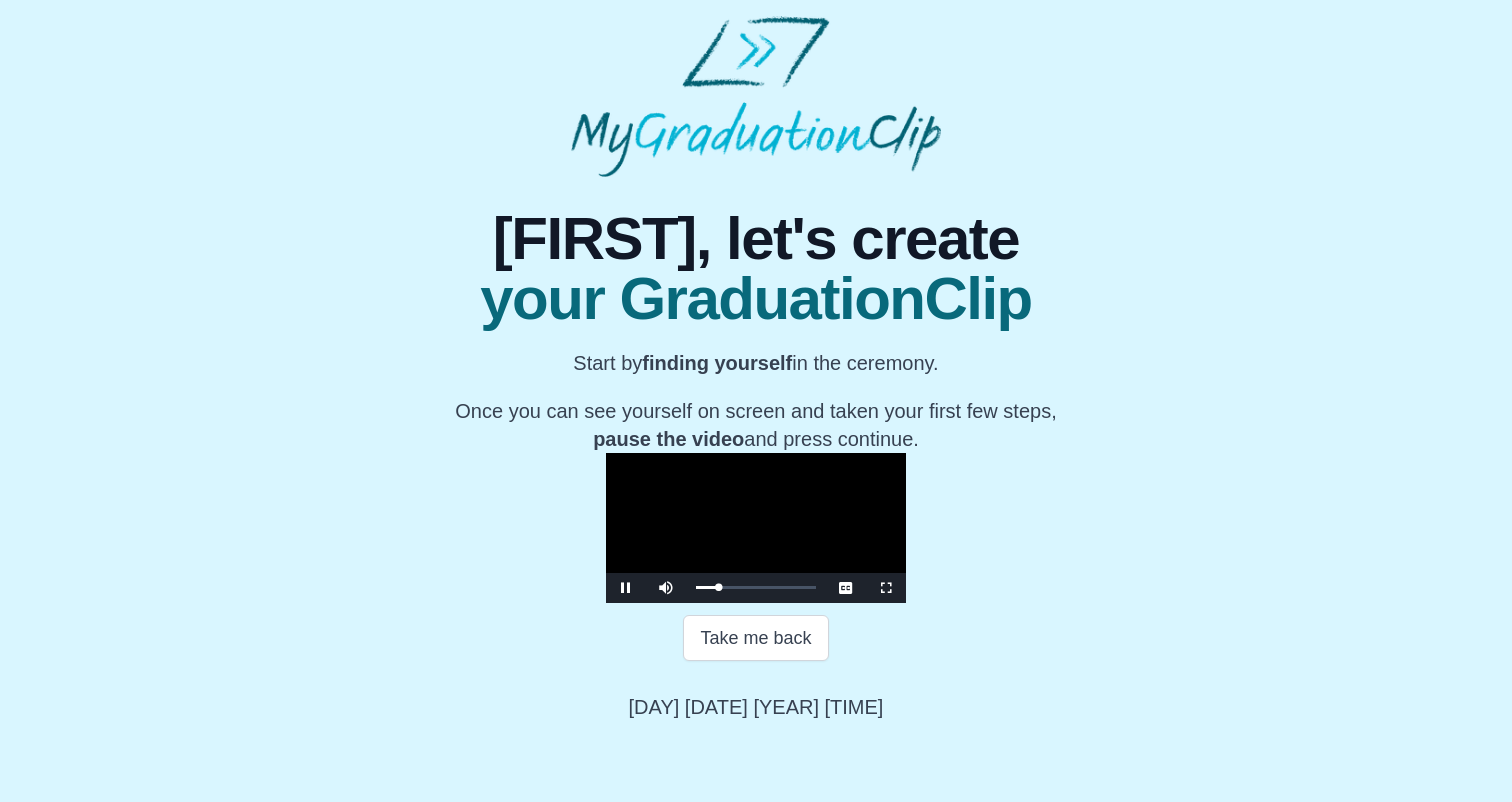 click at bounding box center (756, 528) 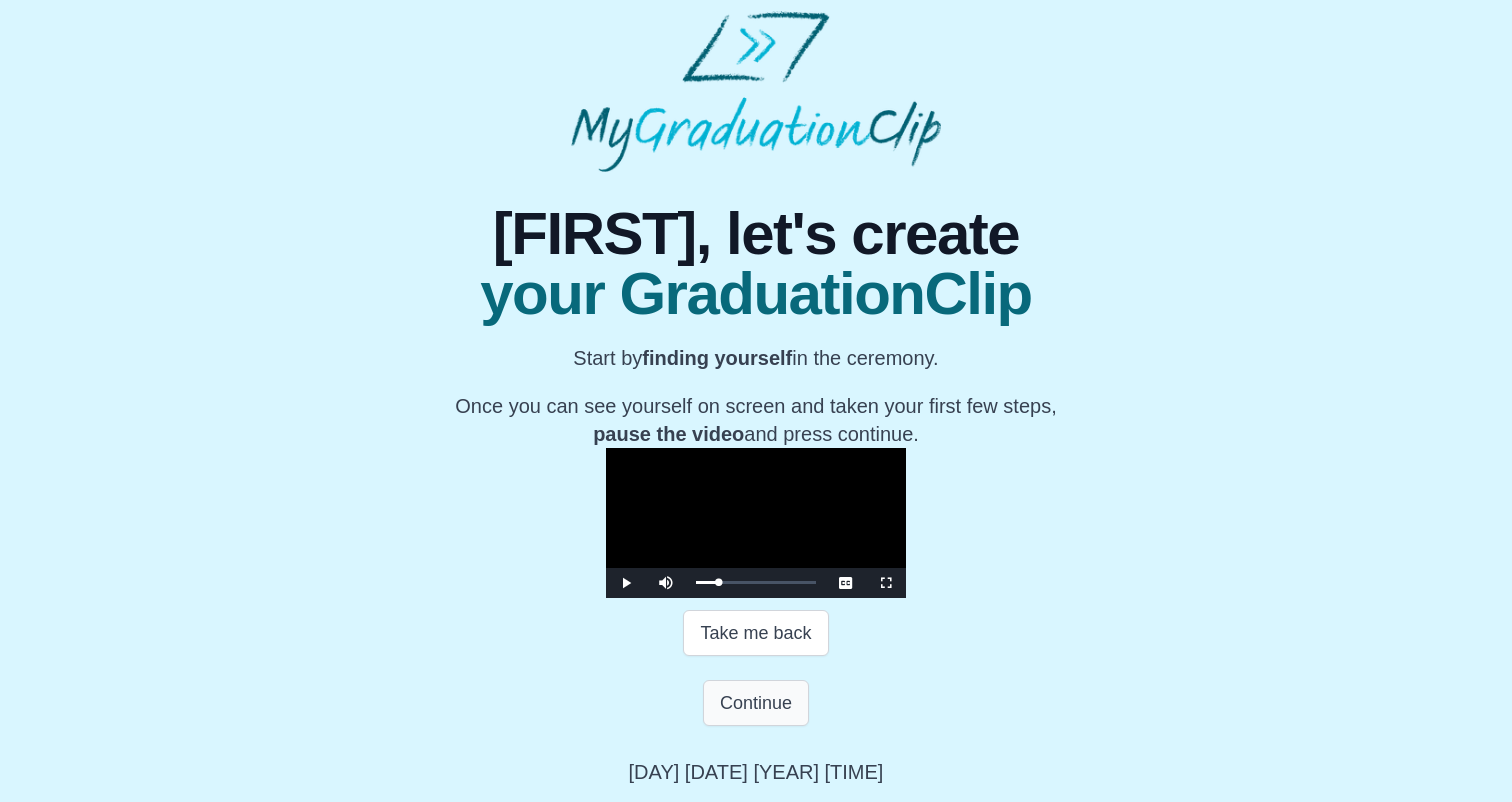 click on "Continue" at bounding box center (756, 703) 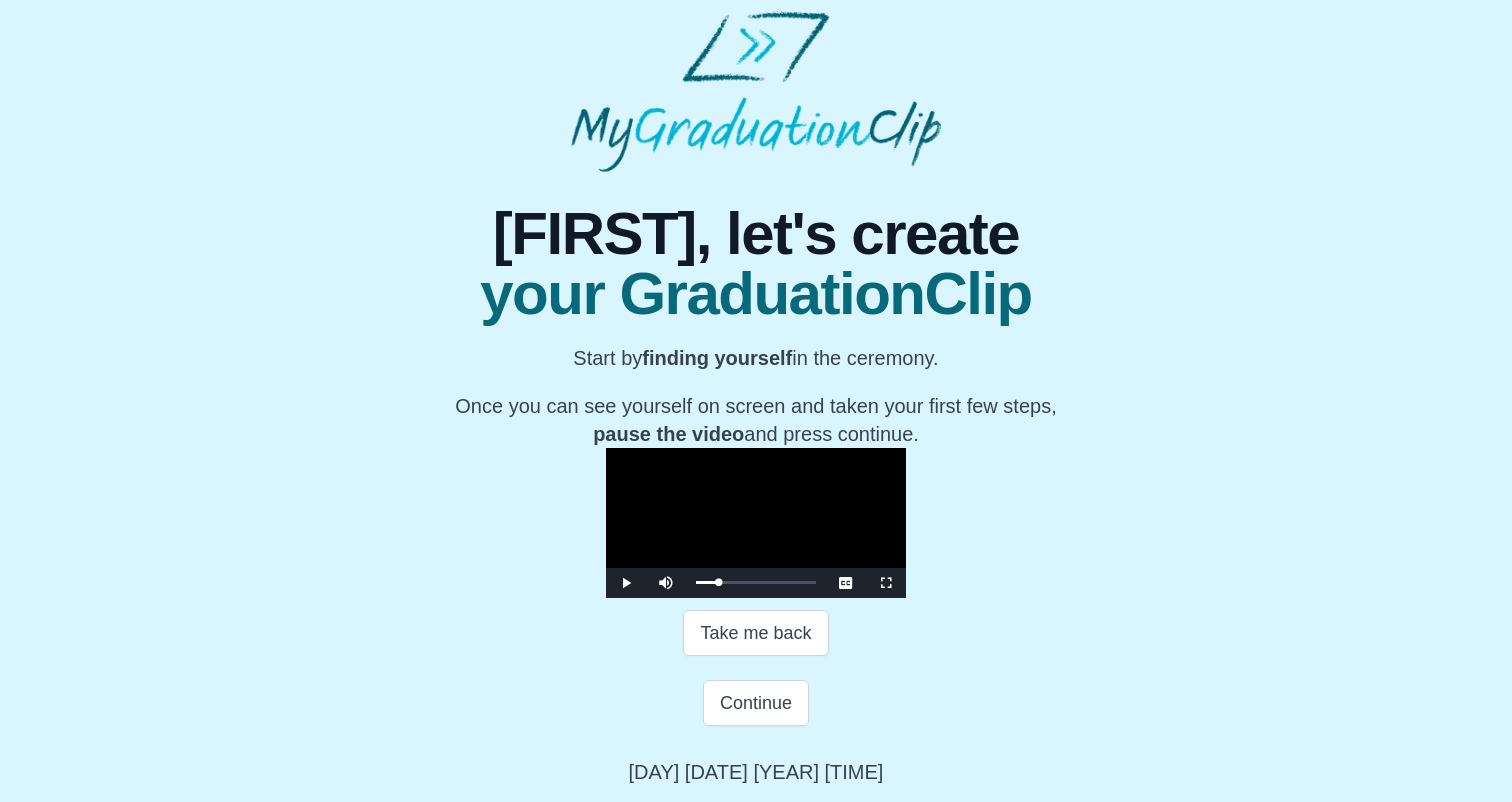 scroll, scrollTop: 281, scrollLeft: 0, axis: vertical 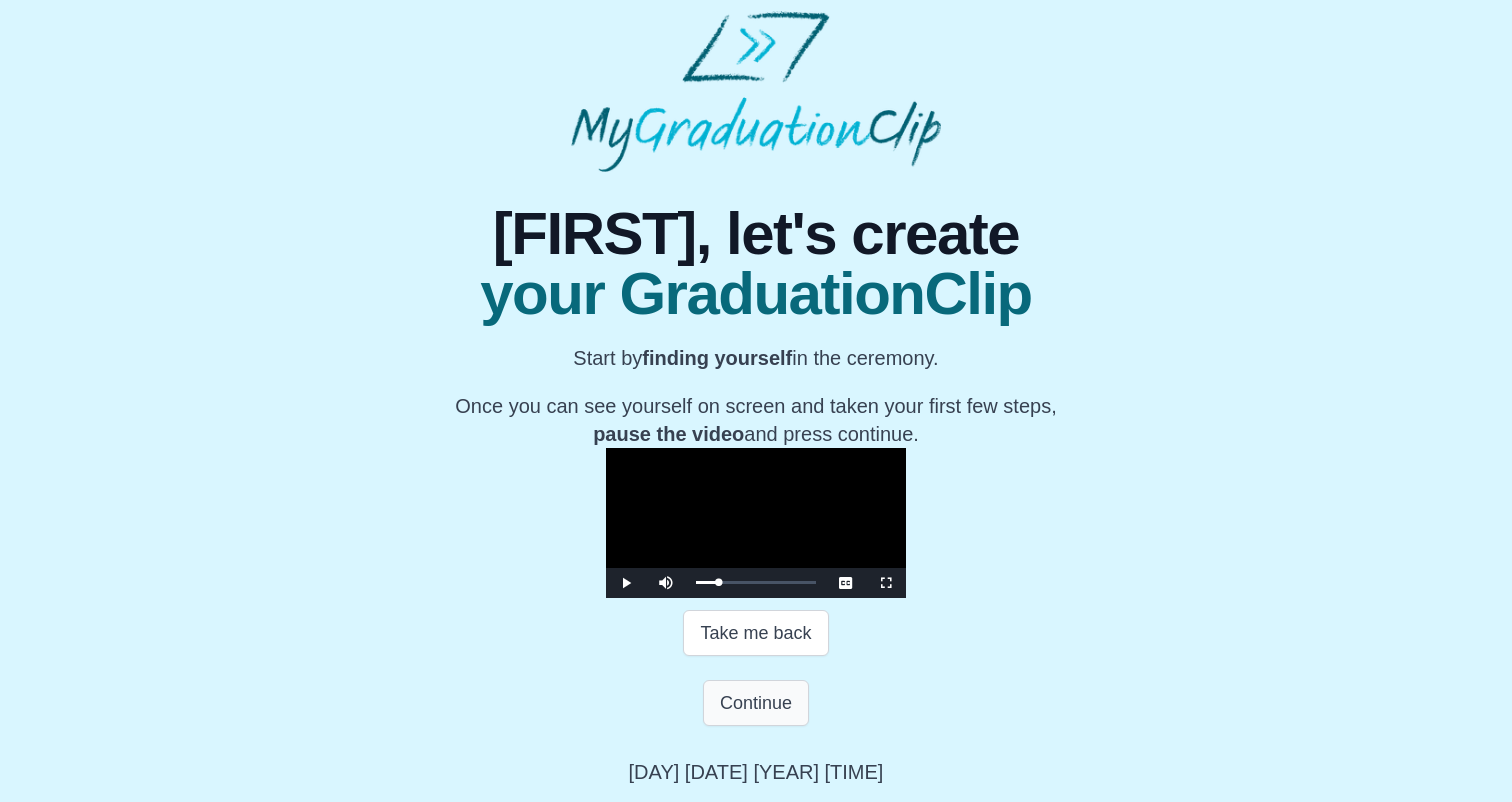 click on "Continue" at bounding box center [756, 703] 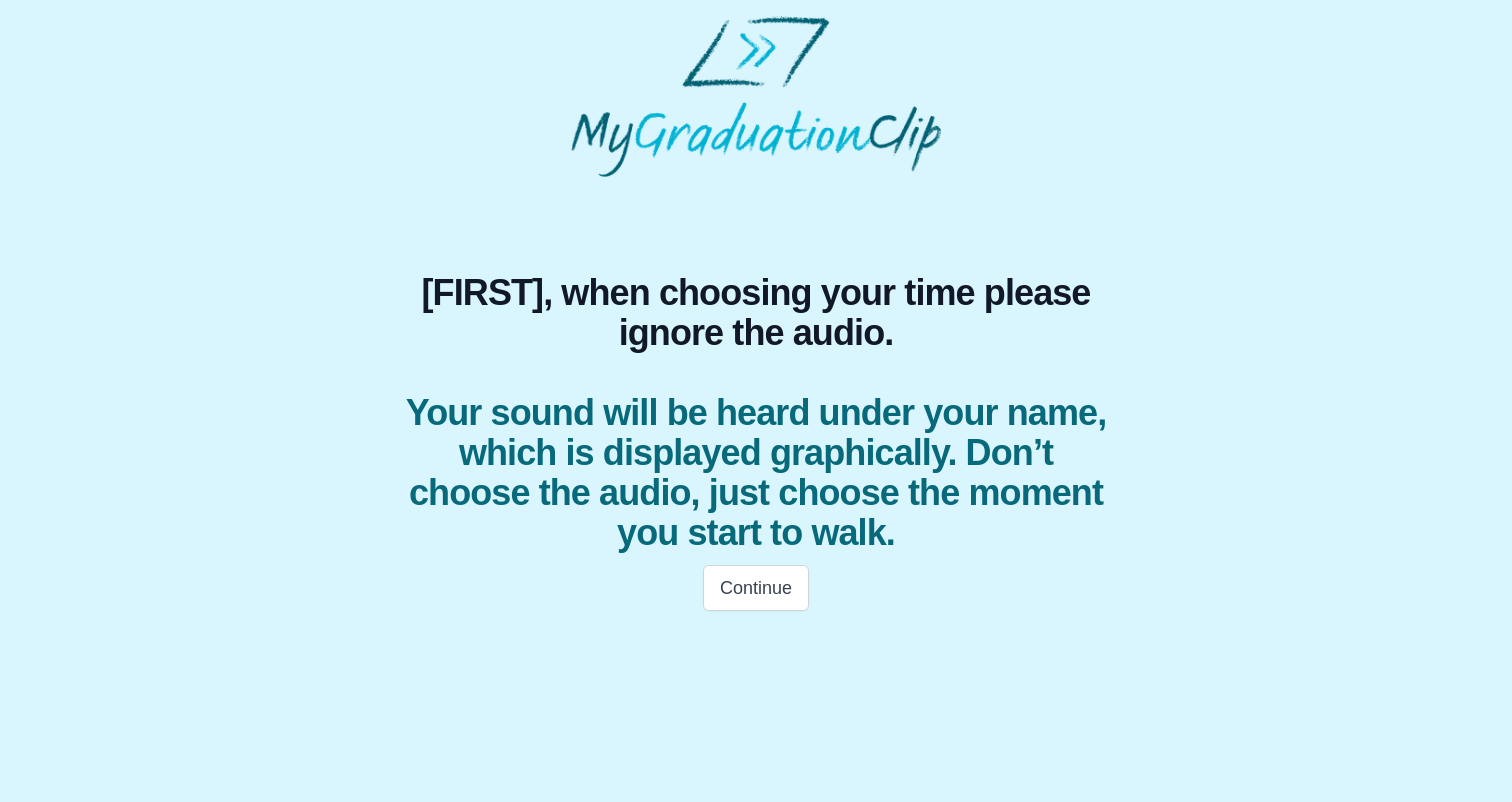 scroll, scrollTop: 0, scrollLeft: 0, axis: both 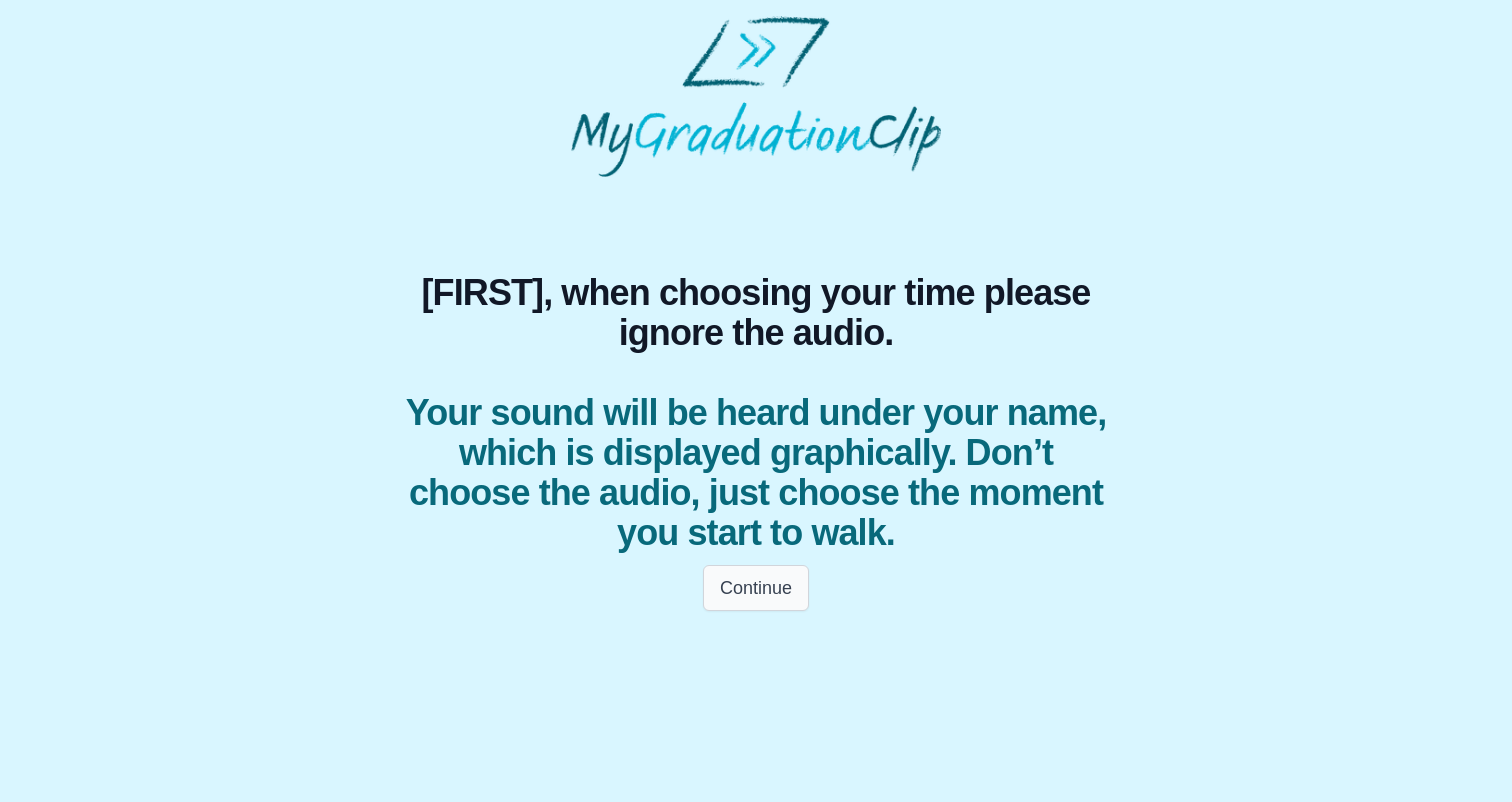 click on "Continue" at bounding box center [756, 588] 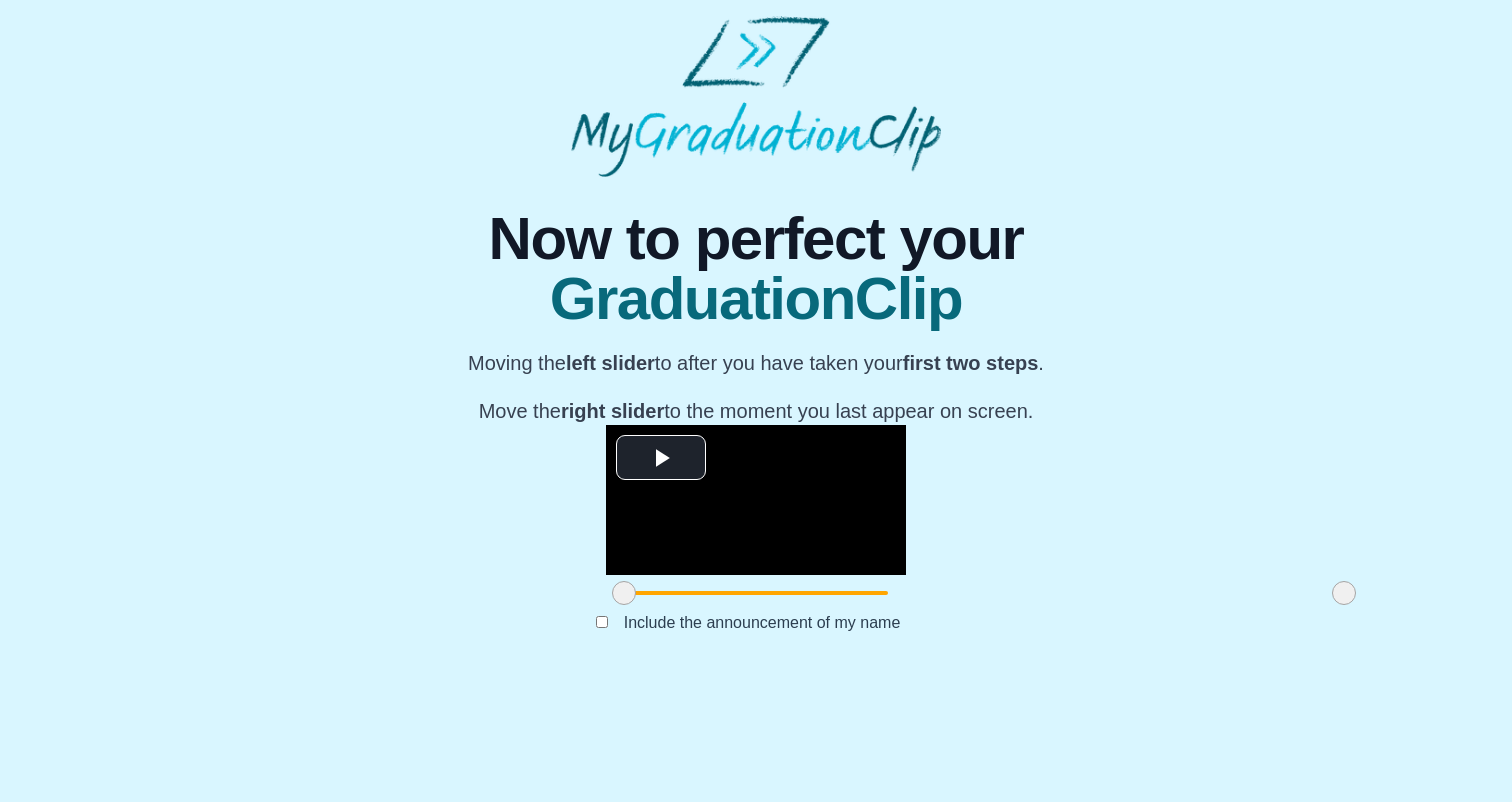 scroll, scrollTop: 163, scrollLeft: 0, axis: vertical 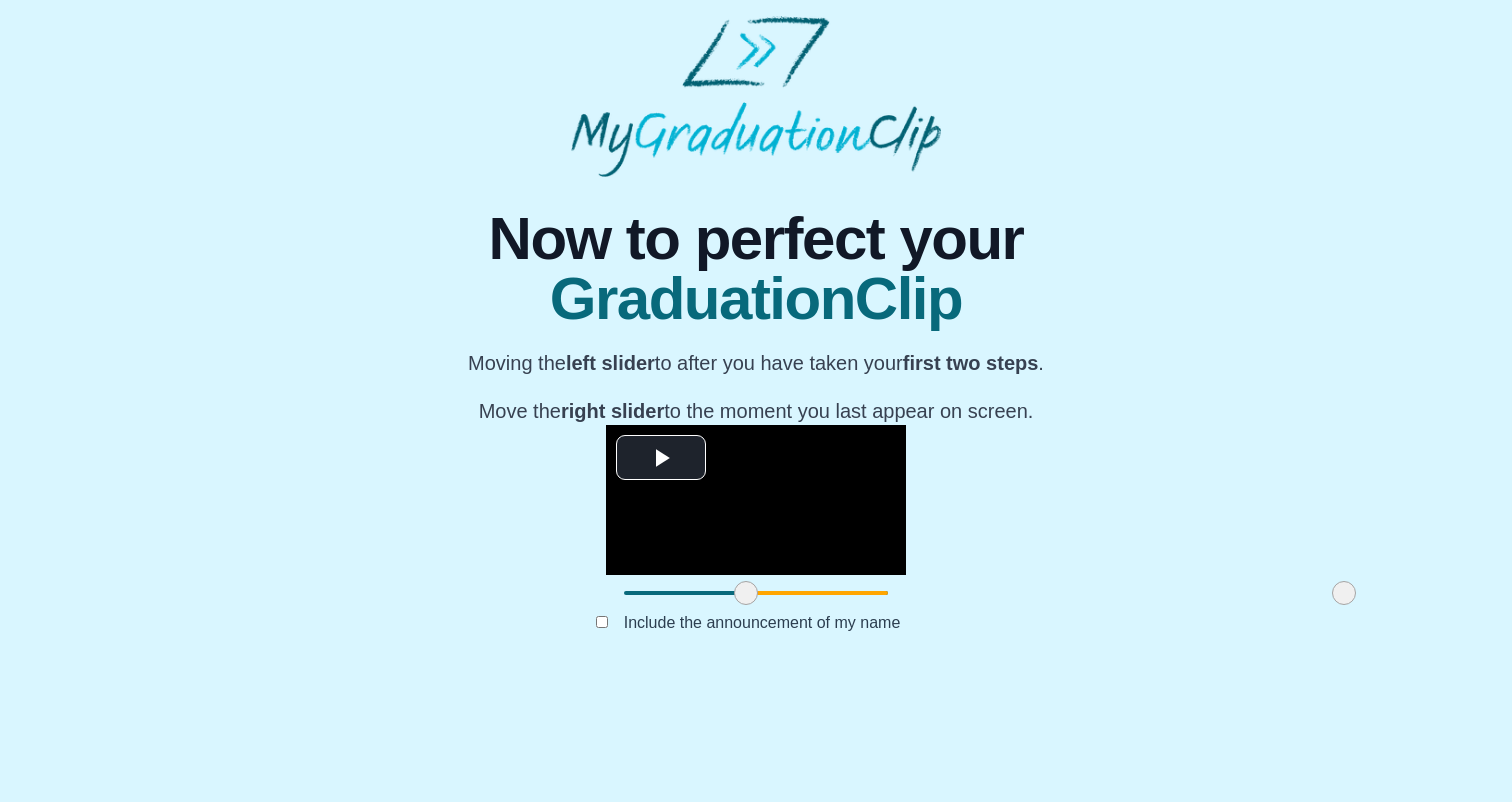 drag, startPoint x: 406, startPoint y: 701, endPoint x: 528, endPoint y: 711, distance: 122.40915 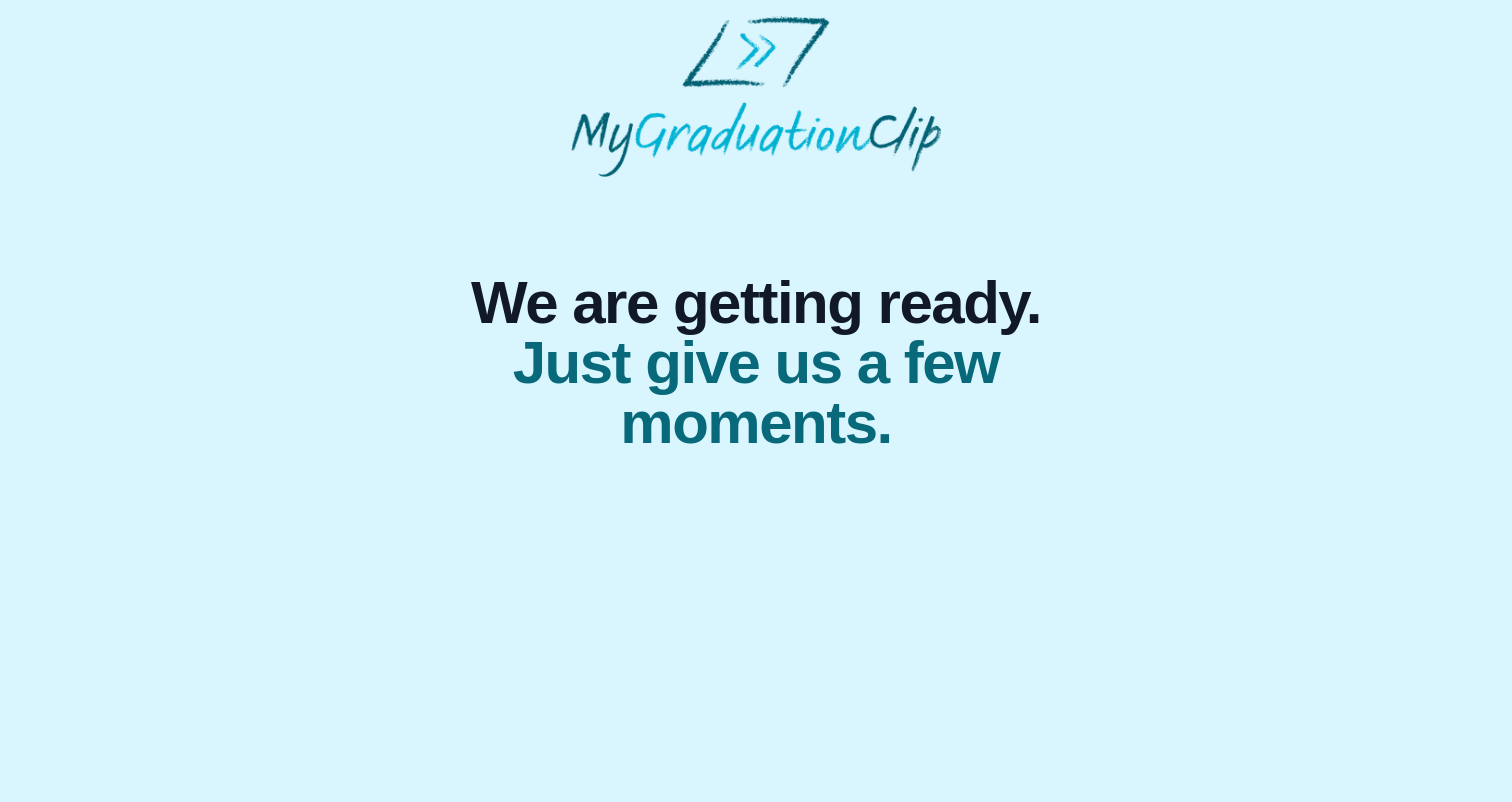 scroll, scrollTop: 0, scrollLeft: 0, axis: both 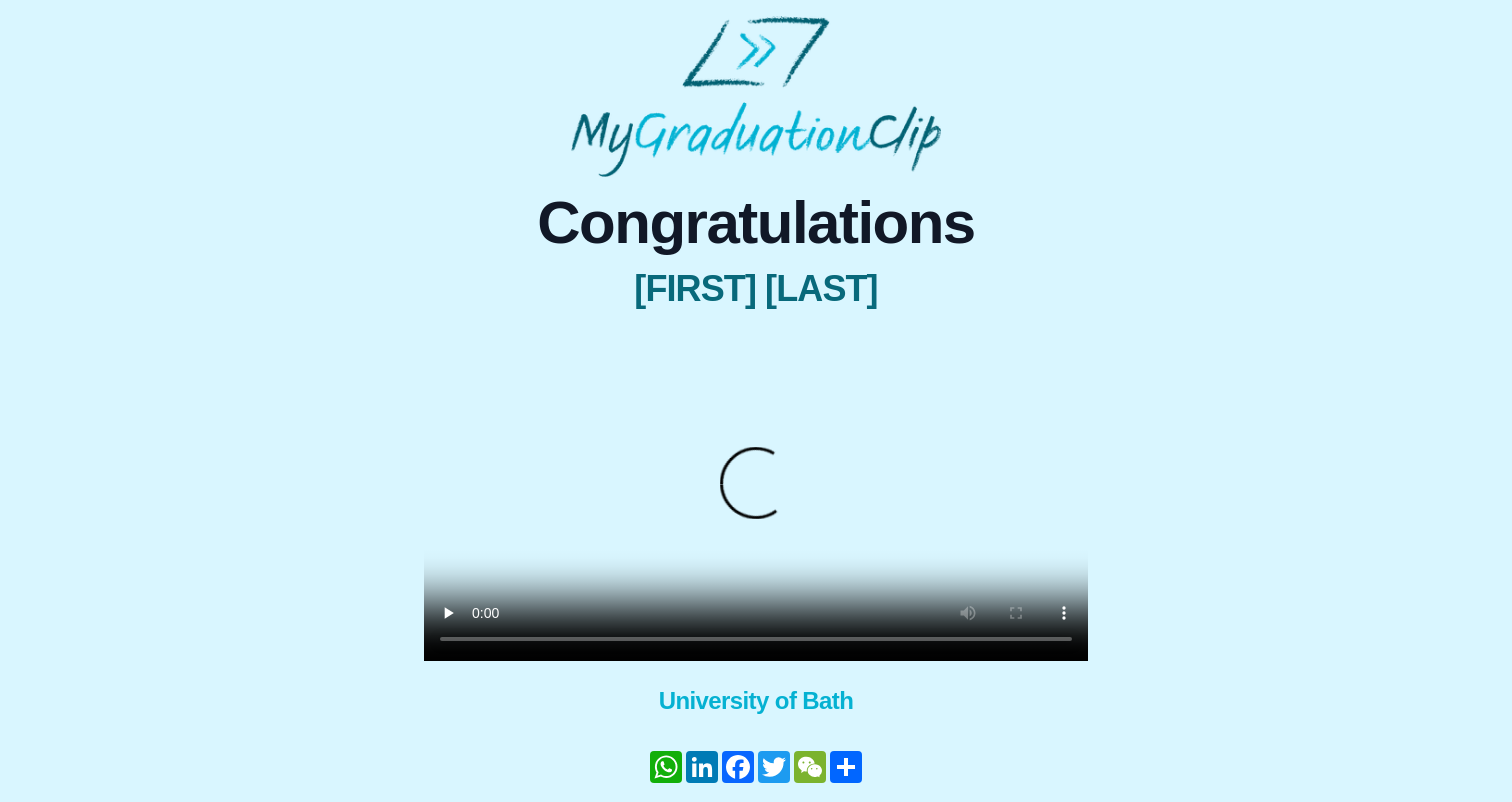 click at bounding box center [756, 495] 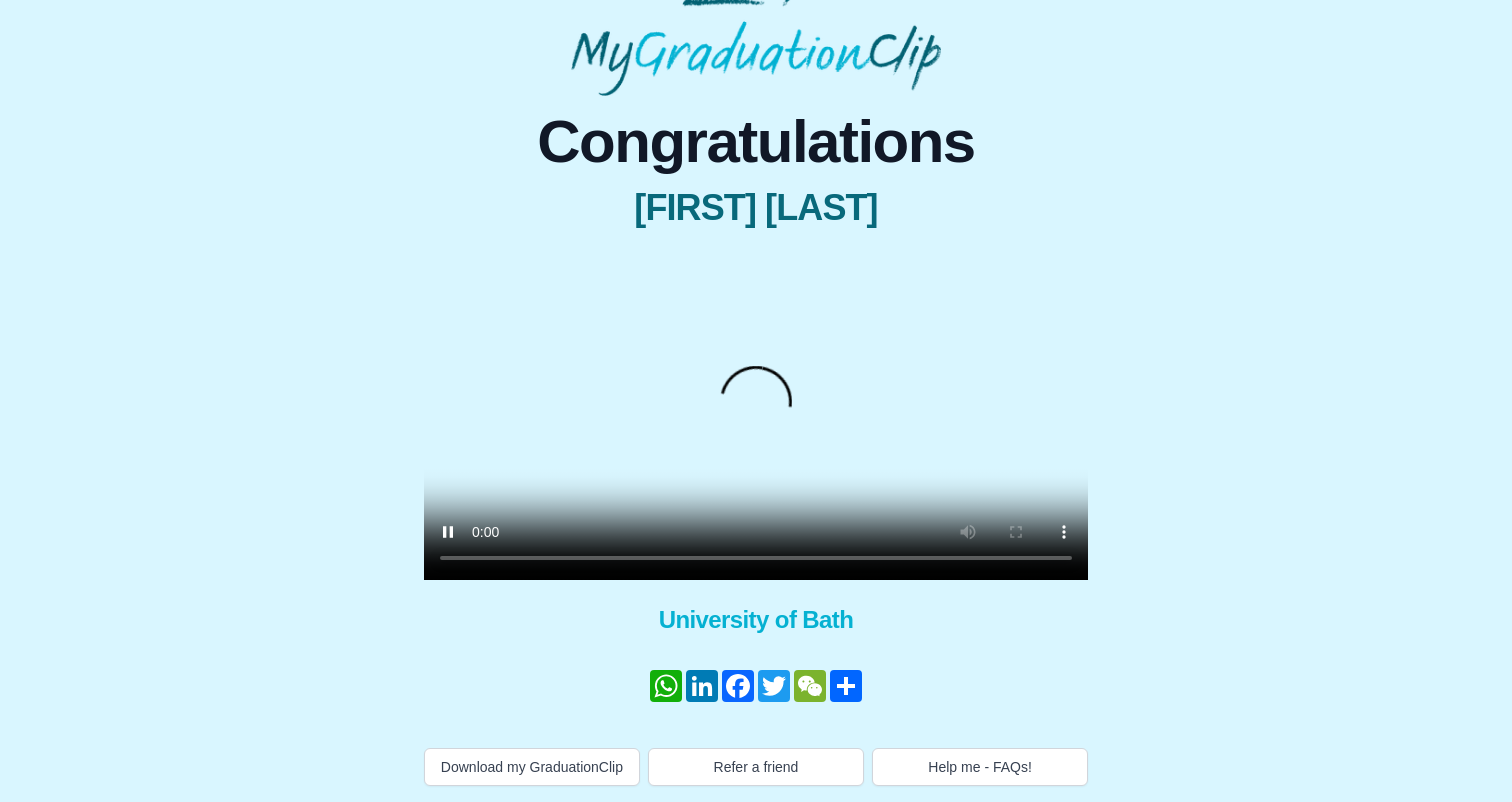 scroll, scrollTop: 111, scrollLeft: 0, axis: vertical 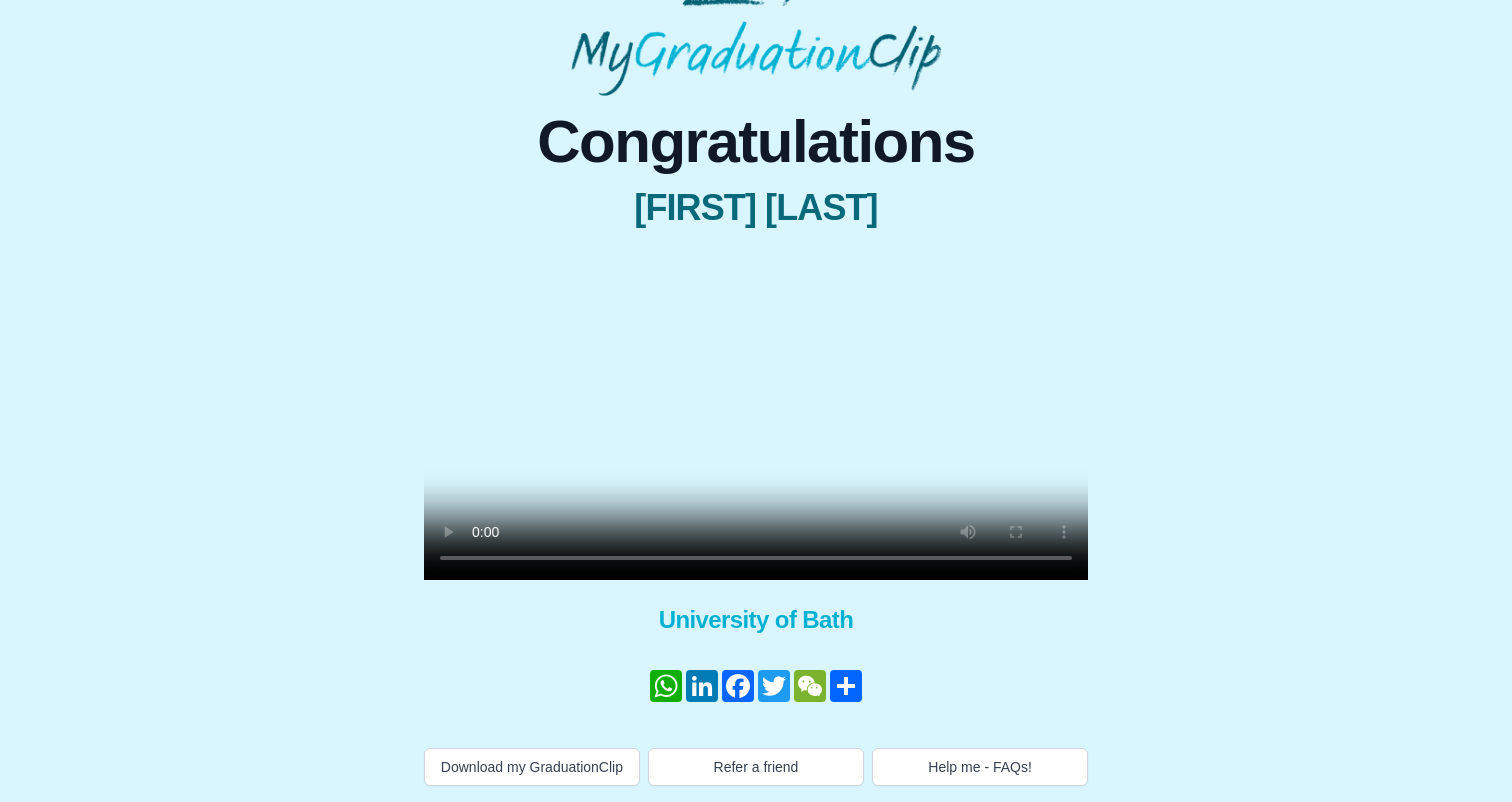 click at bounding box center (756, 414) 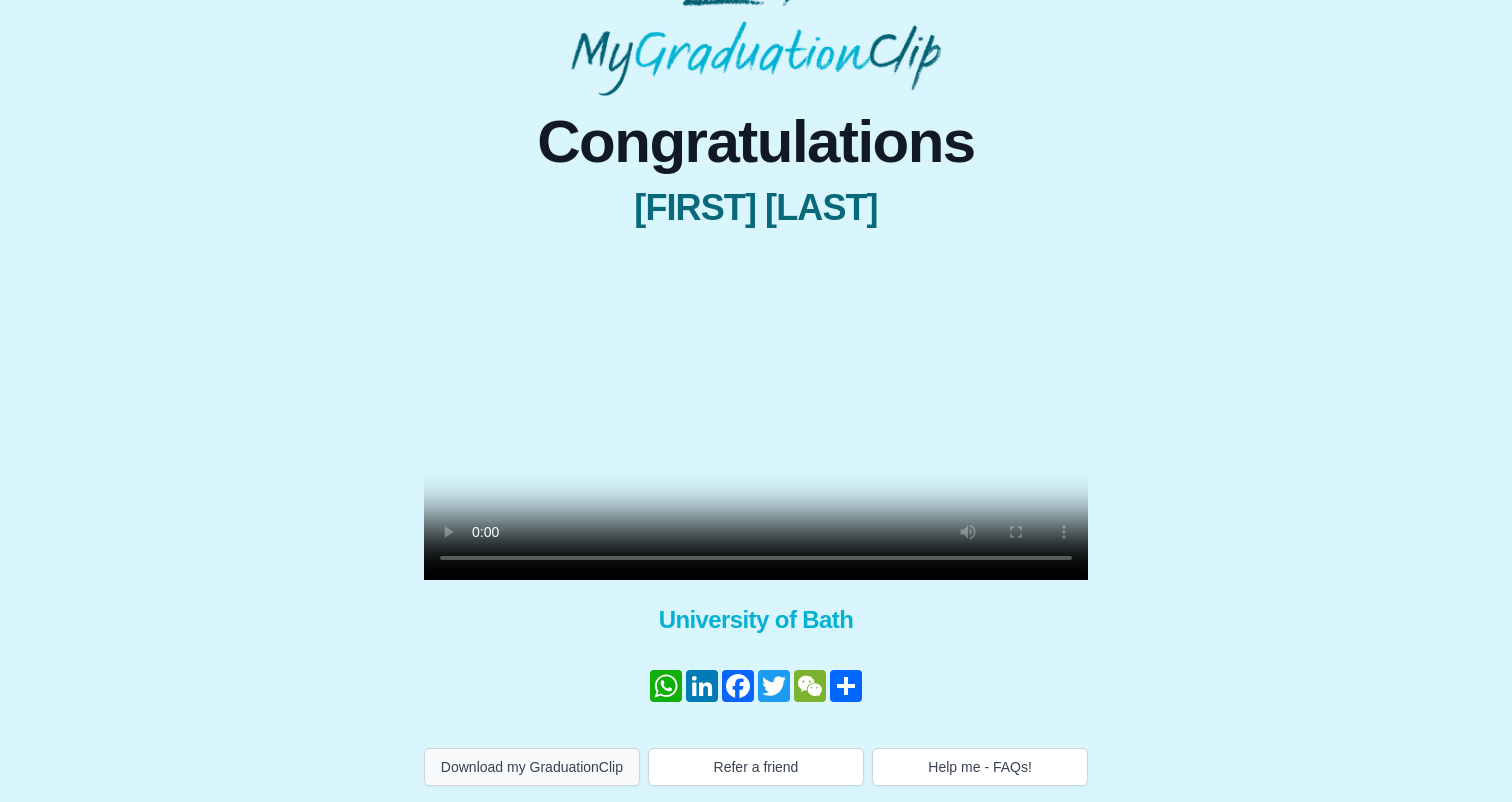 click on "Download my GraduationClip" at bounding box center [532, 767] 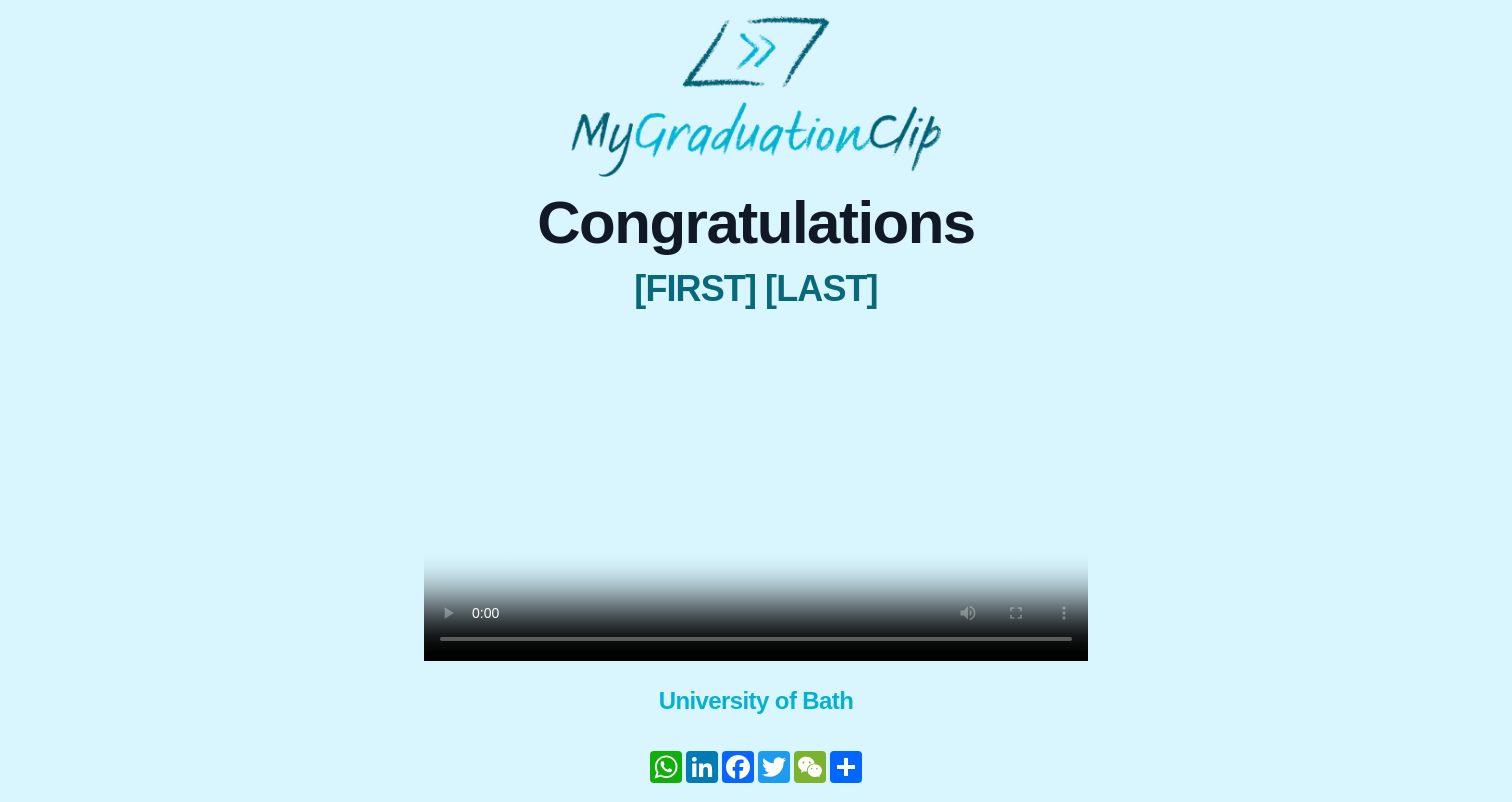 scroll, scrollTop: -1, scrollLeft: 0, axis: vertical 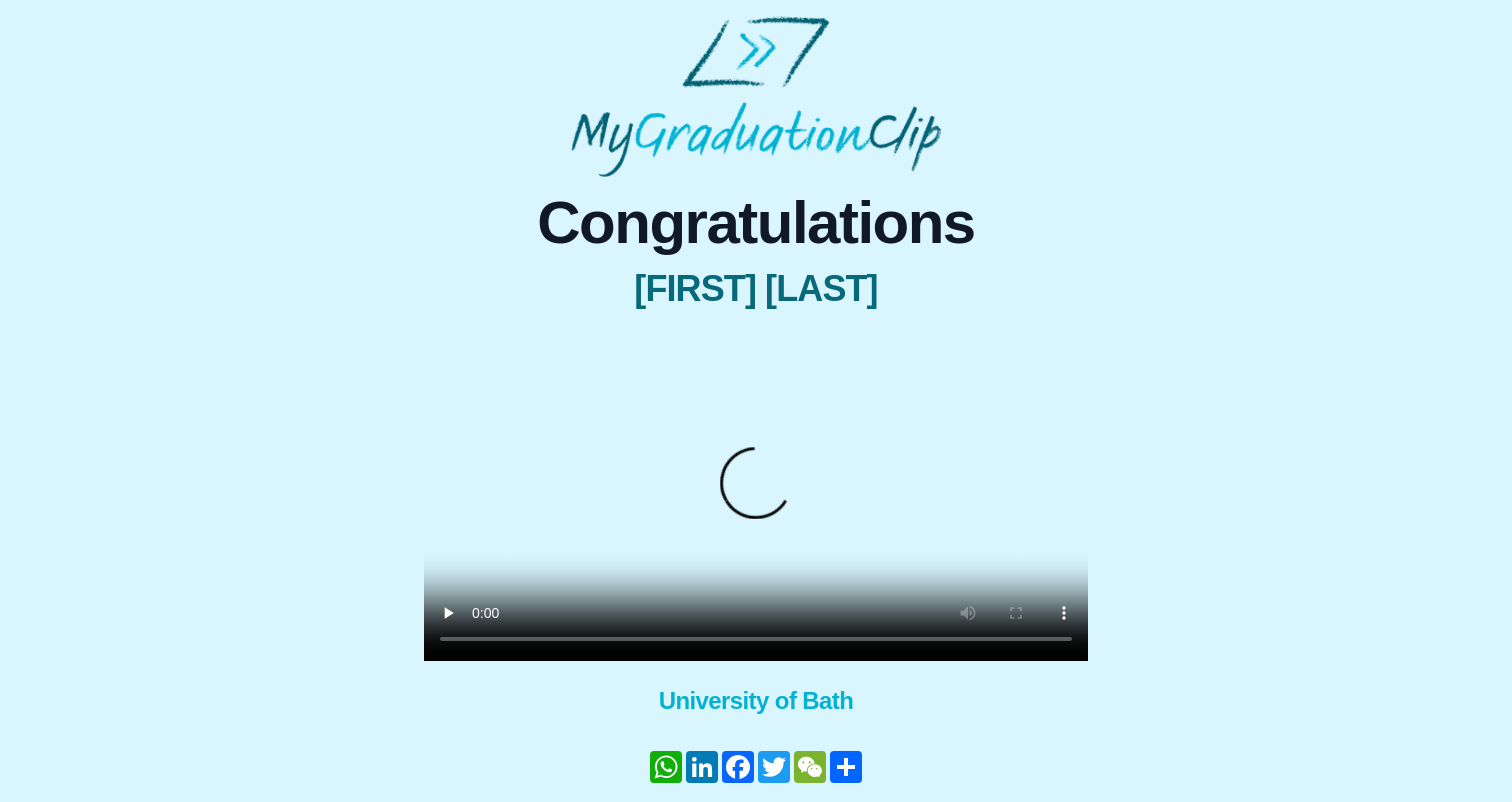 type 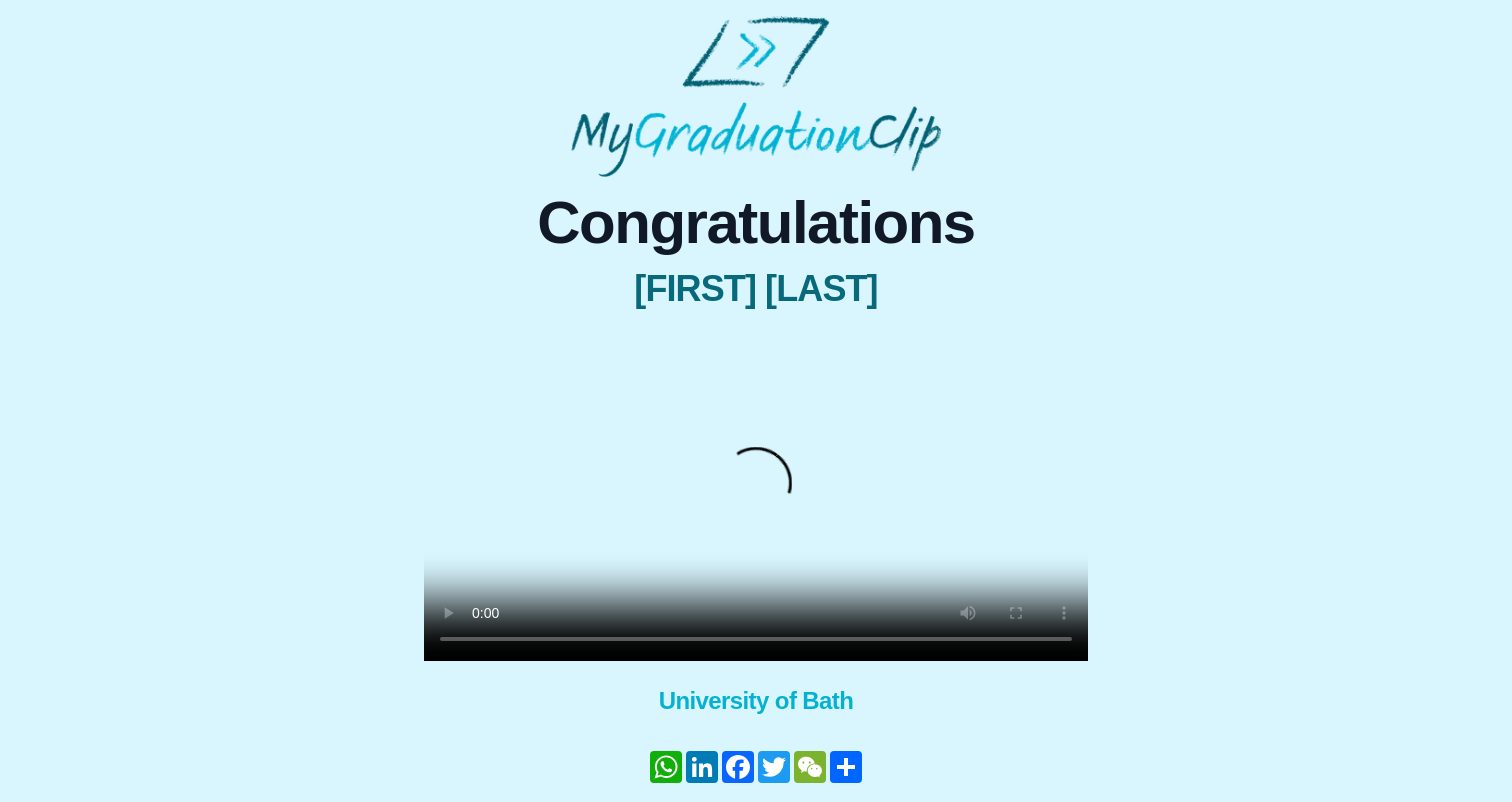 drag, startPoint x: 546, startPoint y: 707, endPoint x: 737, endPoint y: 719, distance: 191.37659 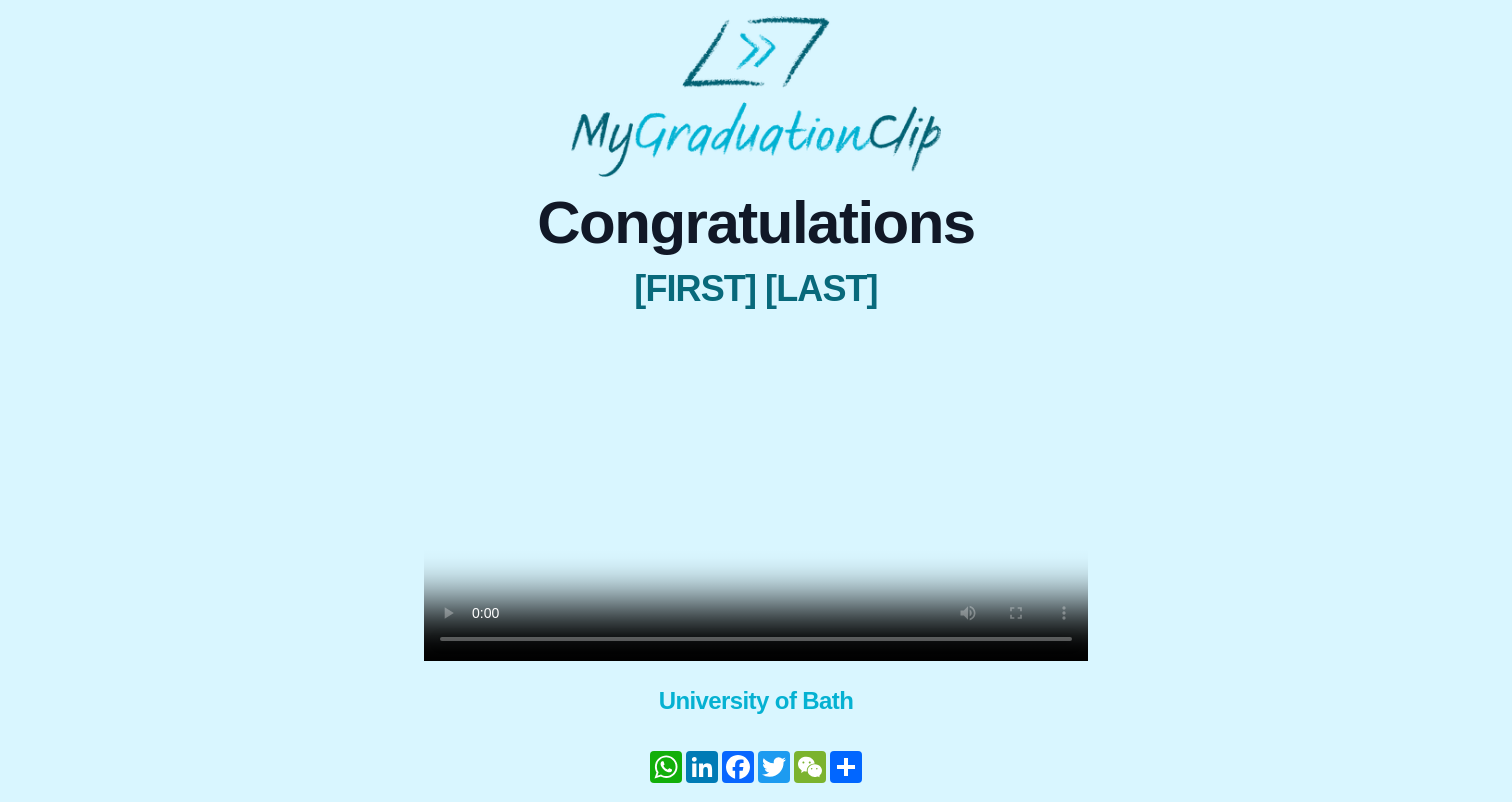 click at bounding box center [756, 495] 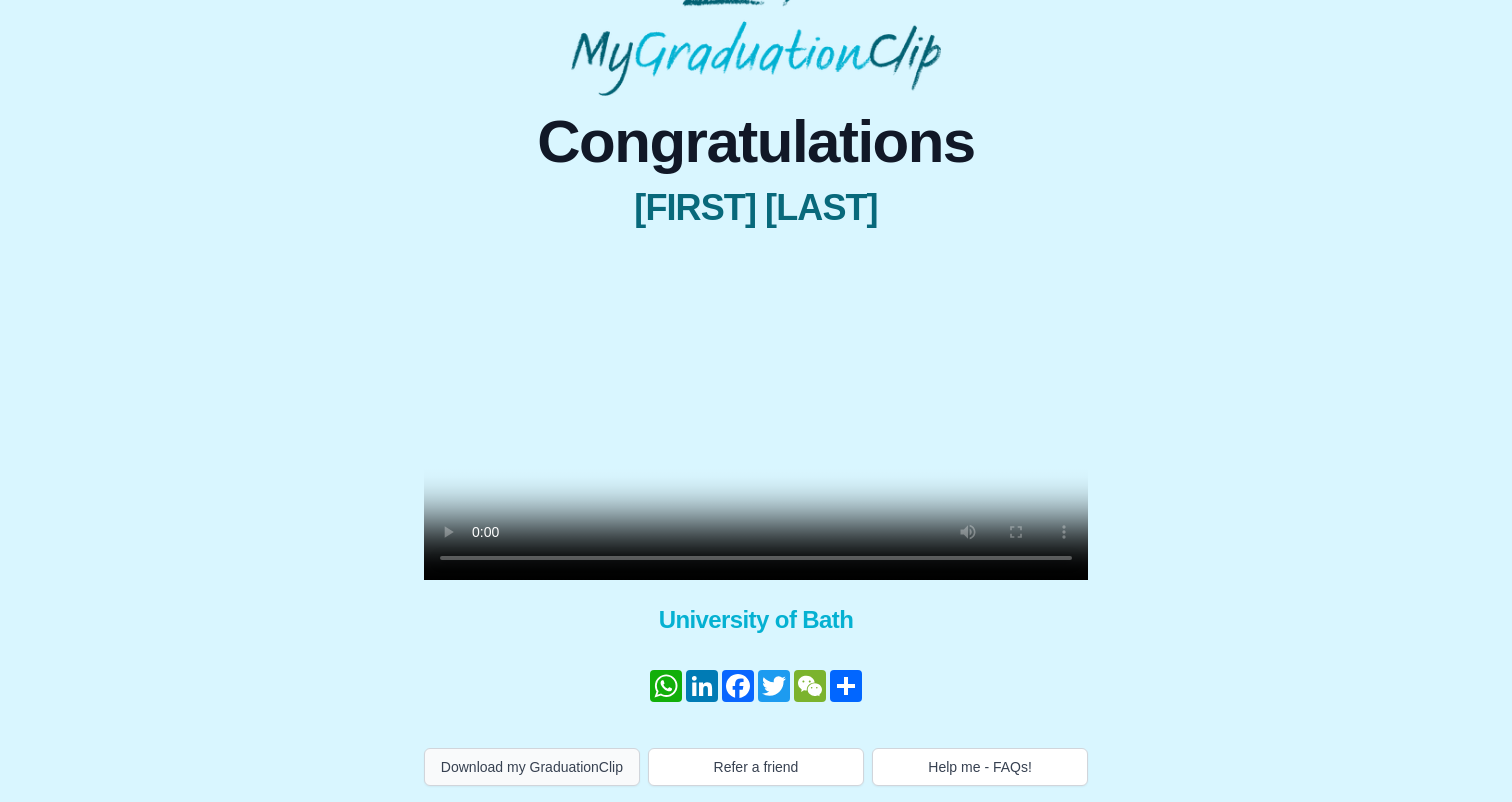scroll, scrollTop: 147, scrollLeft: 0, axis: vertical 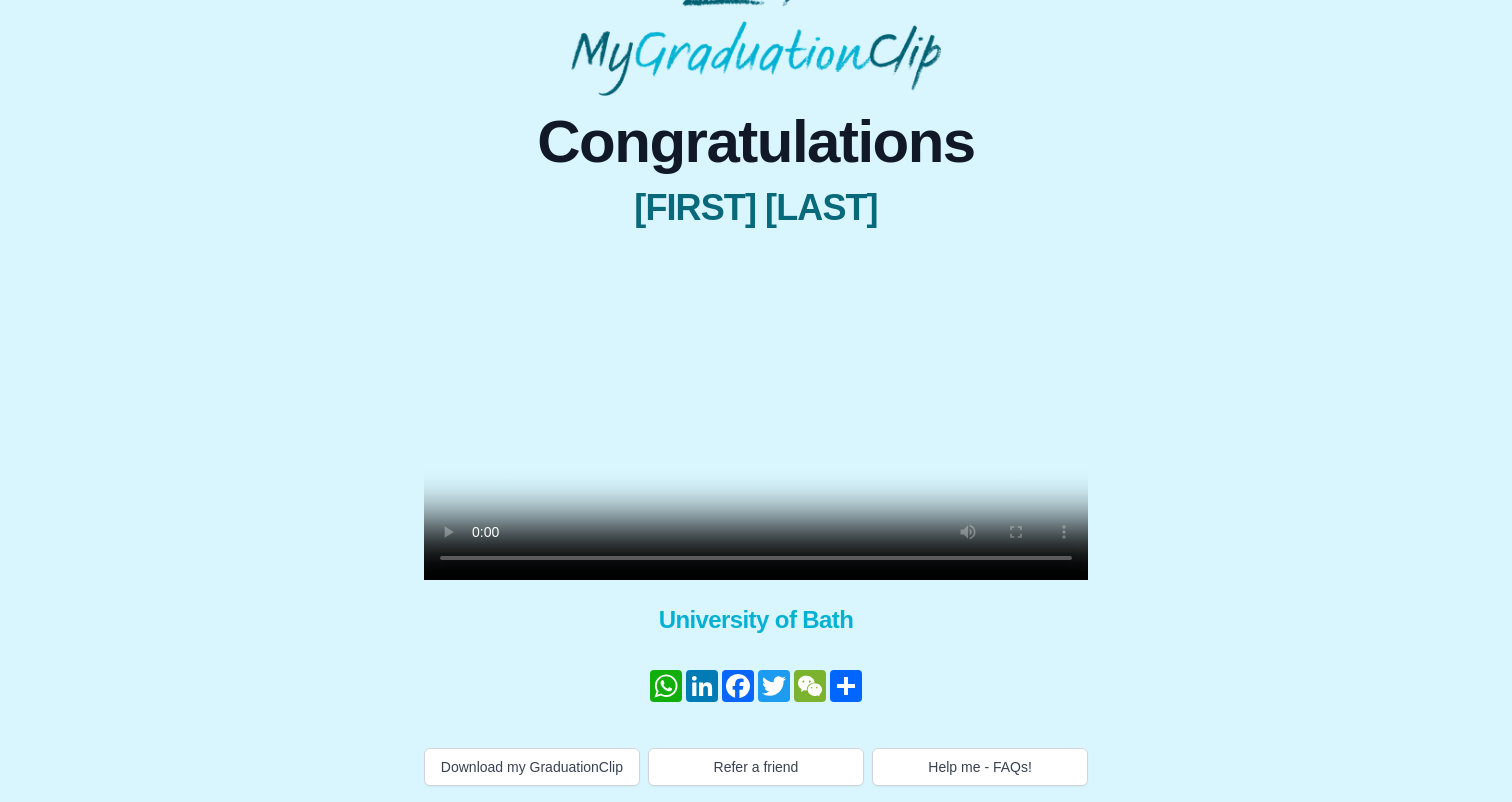click at bounding box center [756, 414] 